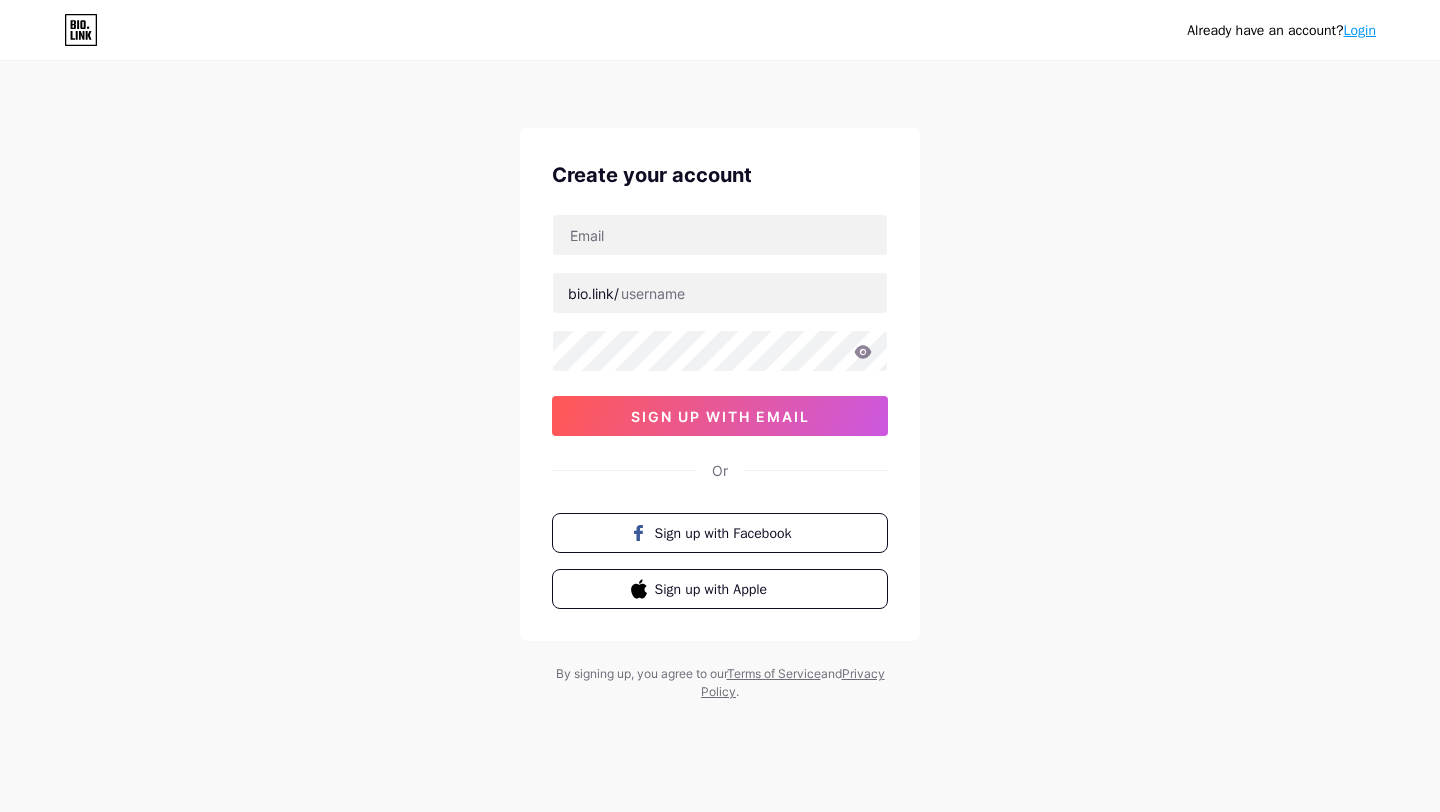 scroll, scrollTop: 0, scrollLeft: 0, axis: both 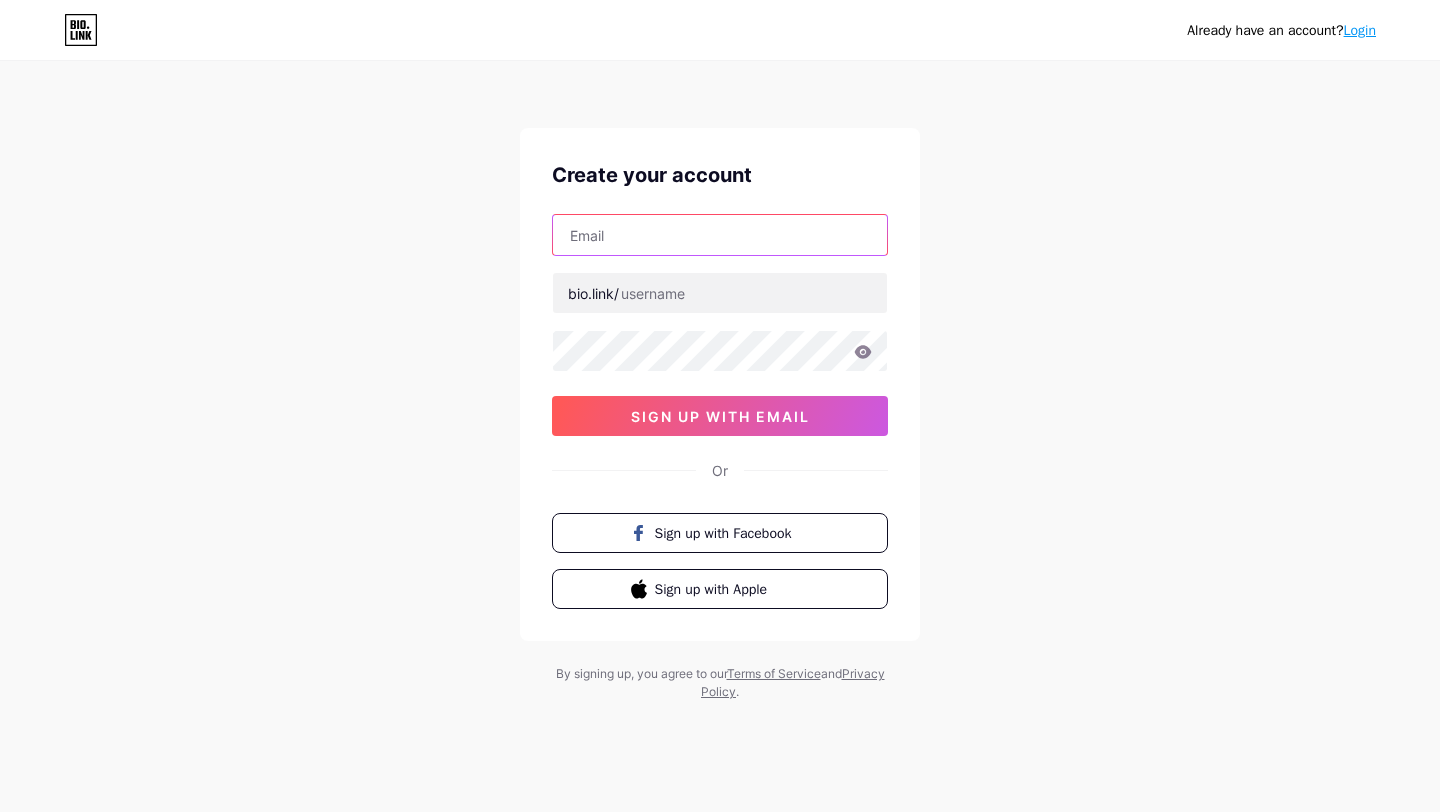 click at bounding box center [720, 235] 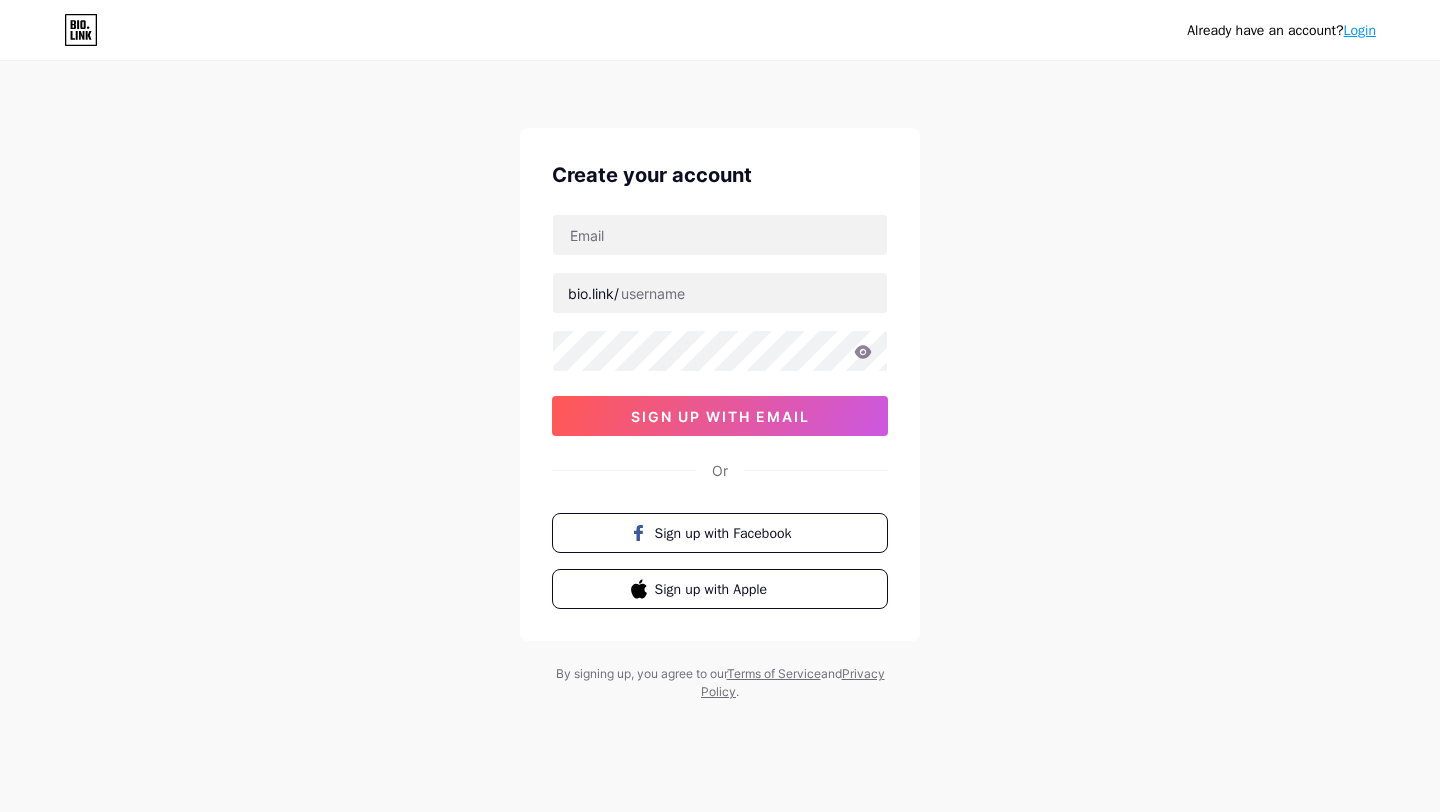 click on "Already have an account?  Login   Create your account         bio.link/                       sign up with email         Or       Sign up with Facebook
Sign up with Apple
By signing up, you agree to our  Terms of Service  and  Privacy Policy ." at bounding box center [720, 382] 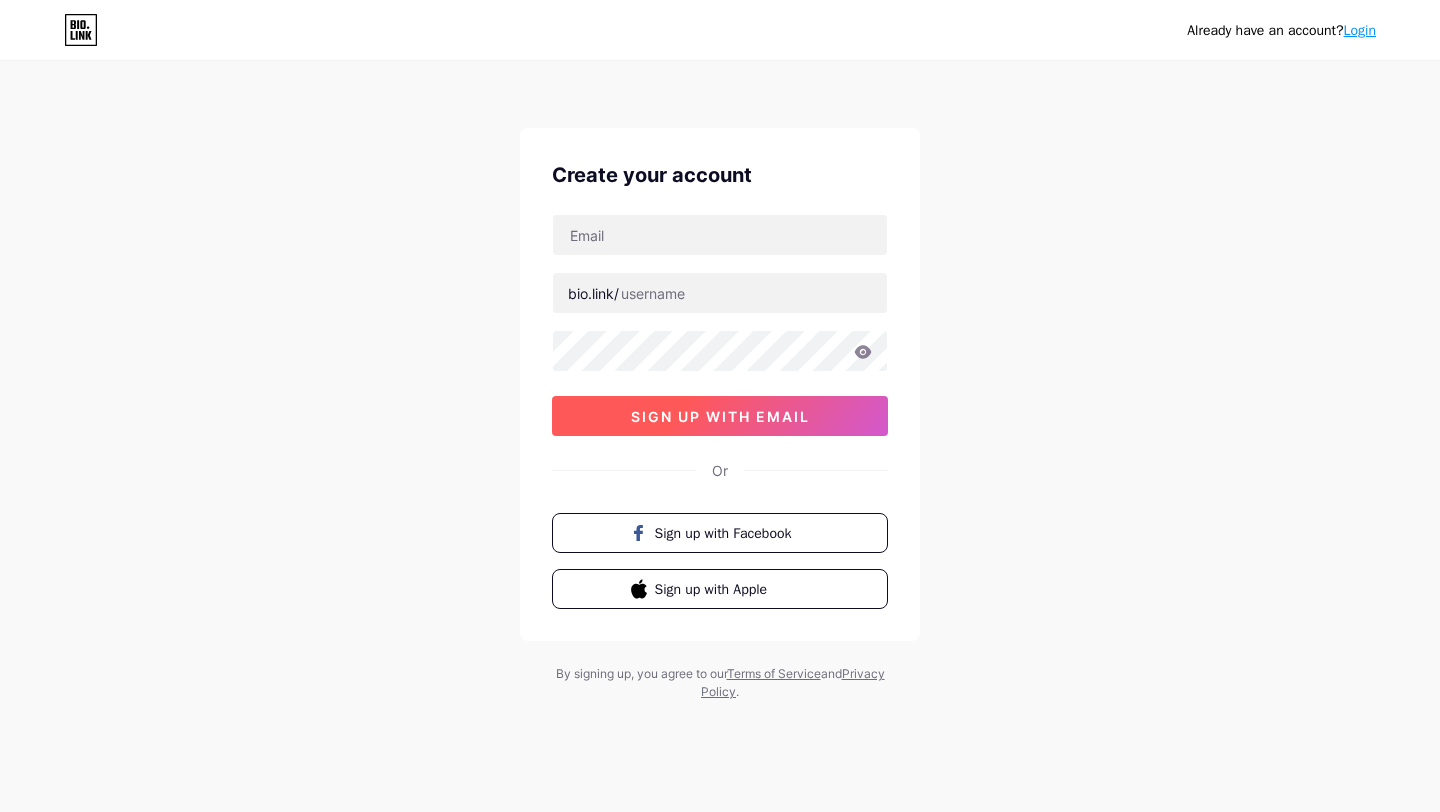 click on "sign up with email" at bounding box center [720, 416] 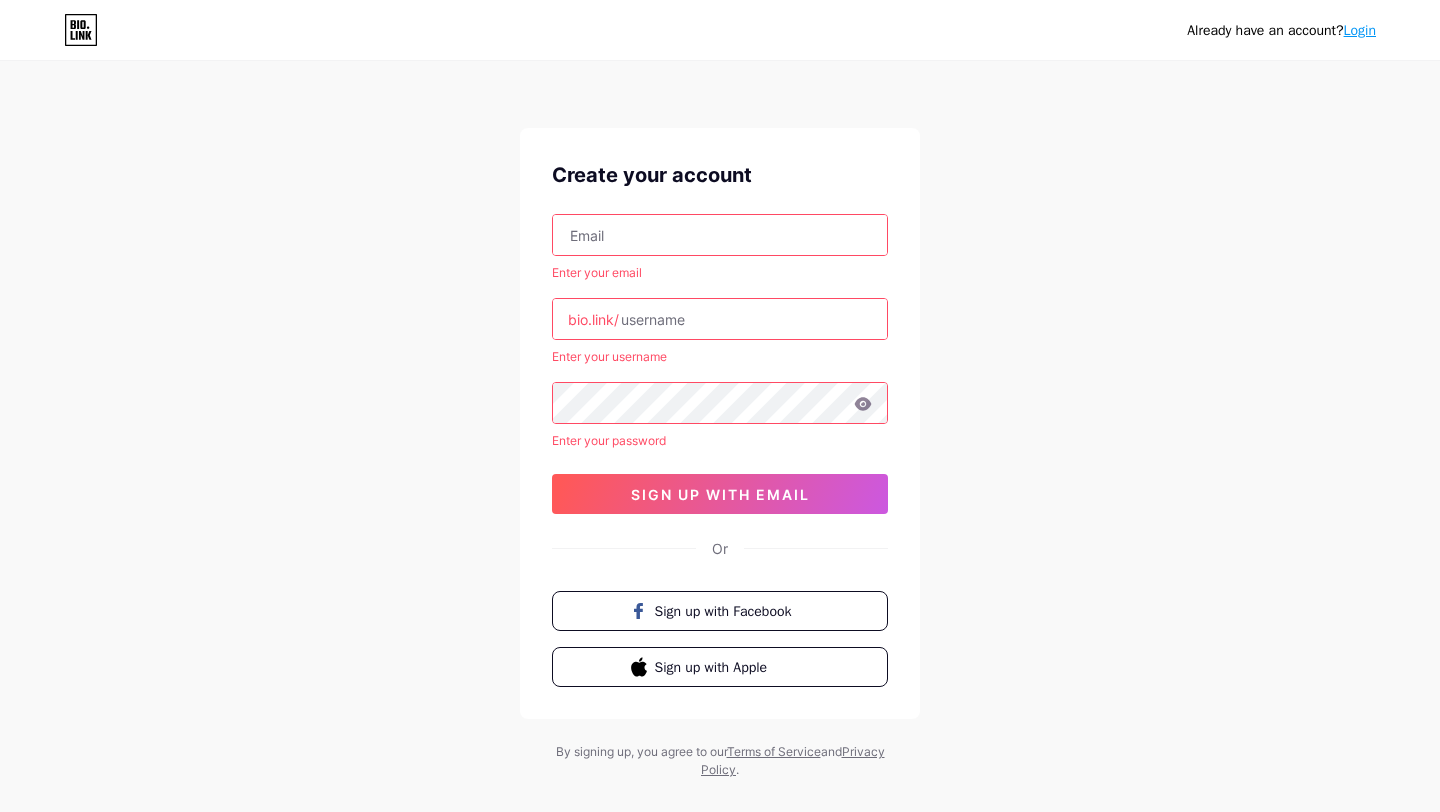 click at bounding box center [720, 235] 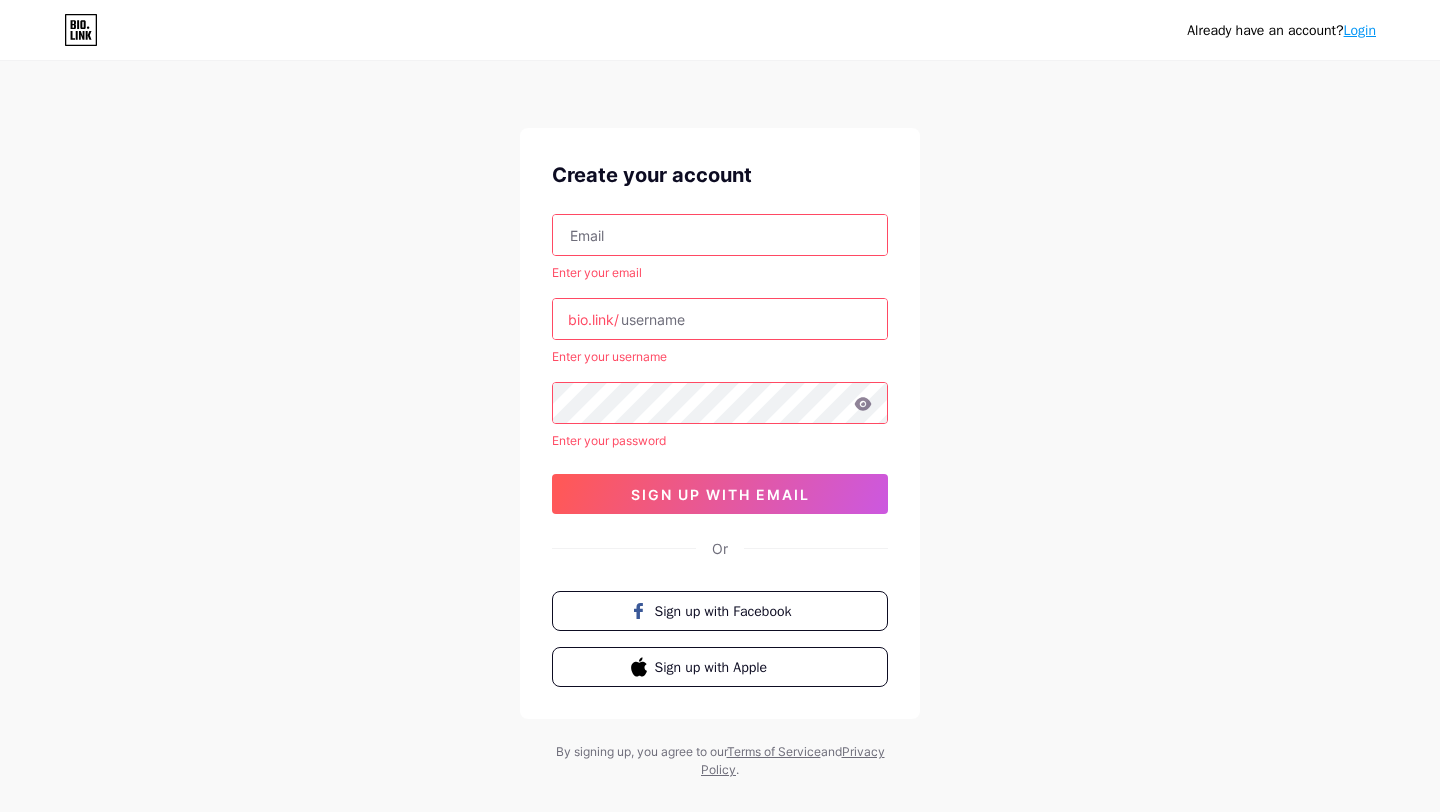 paste on "[USERNAME]@[DOMAIN]" 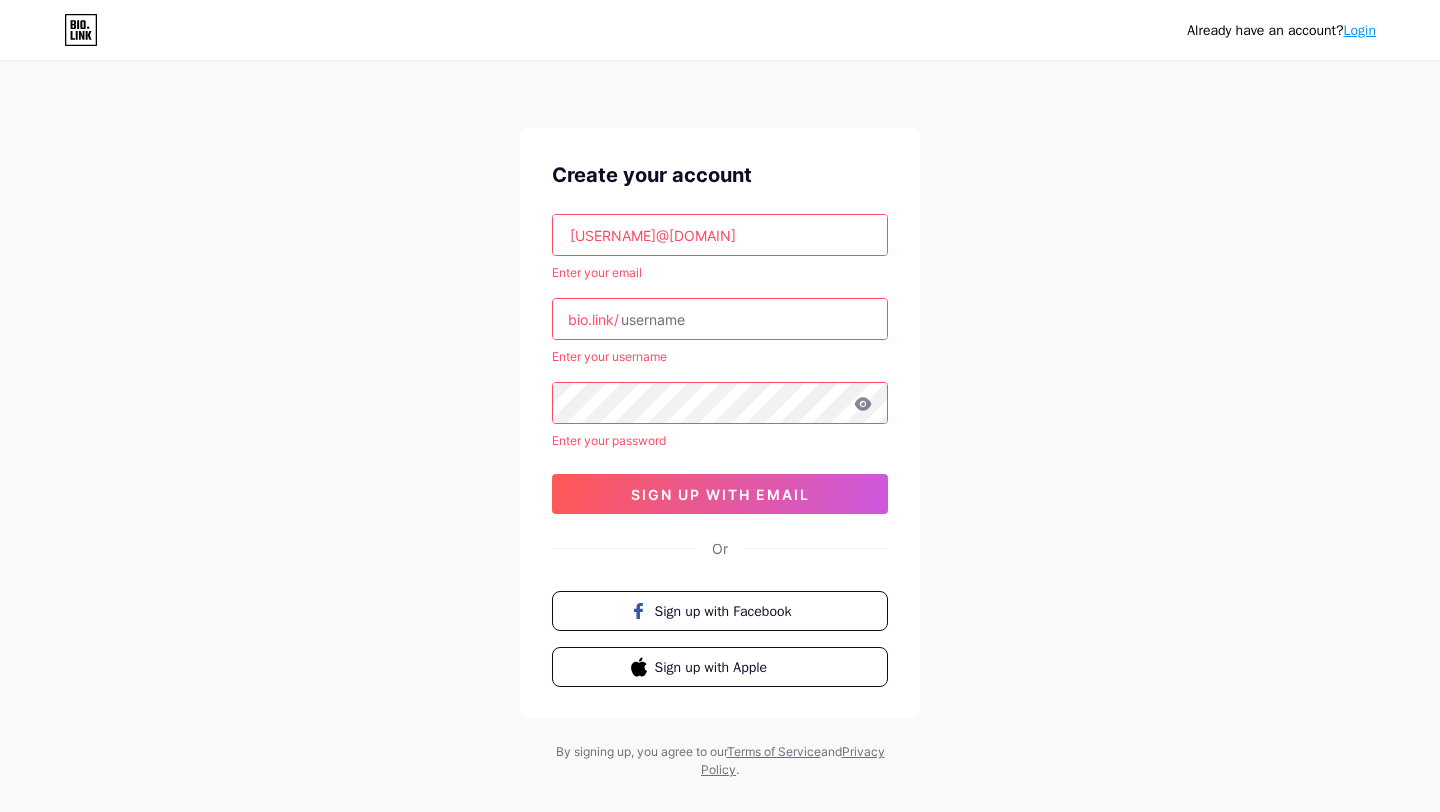 type on "[USERNAME]@[DOMAIN]" 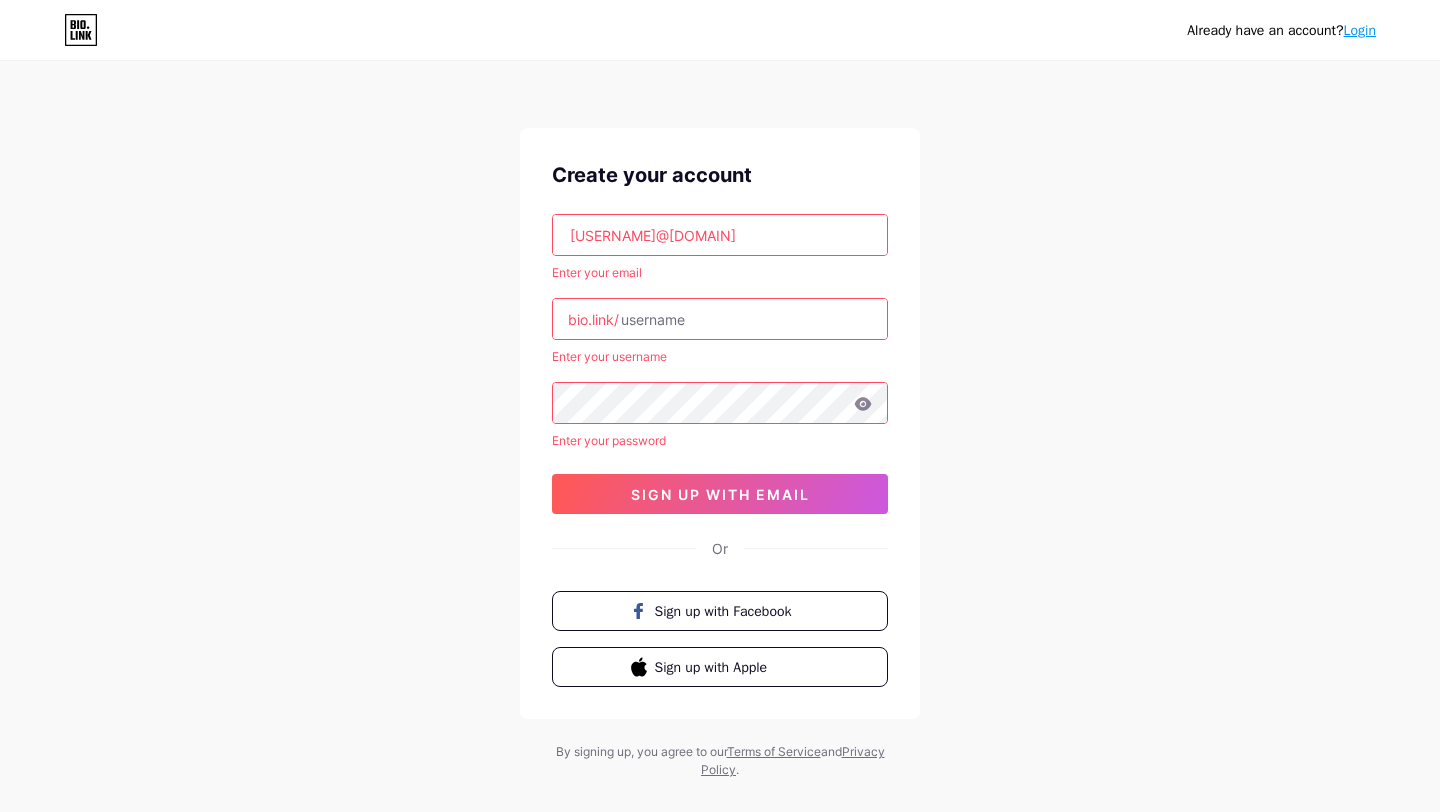click at bounding box center [720, 319] 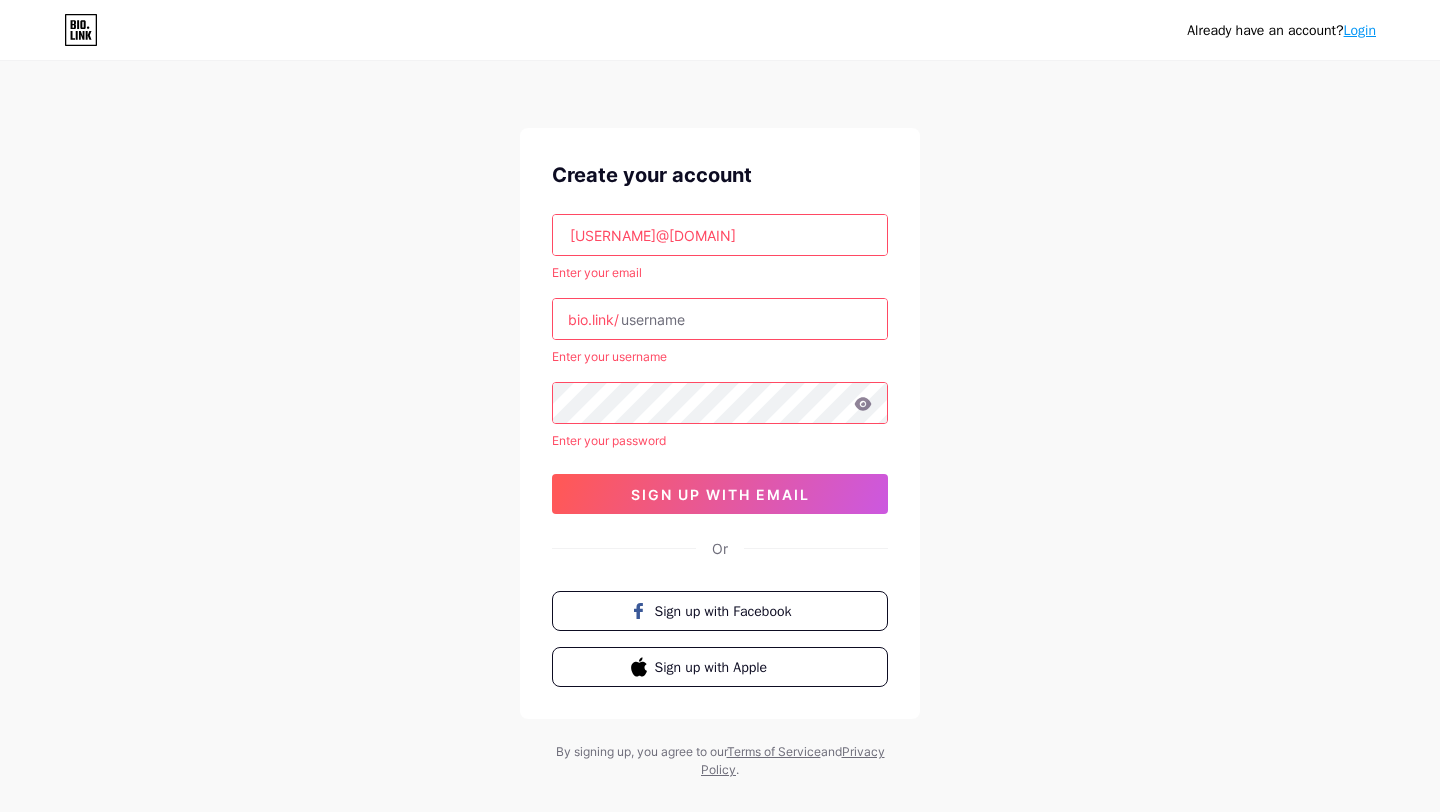 click at bounding box center (720, 319) 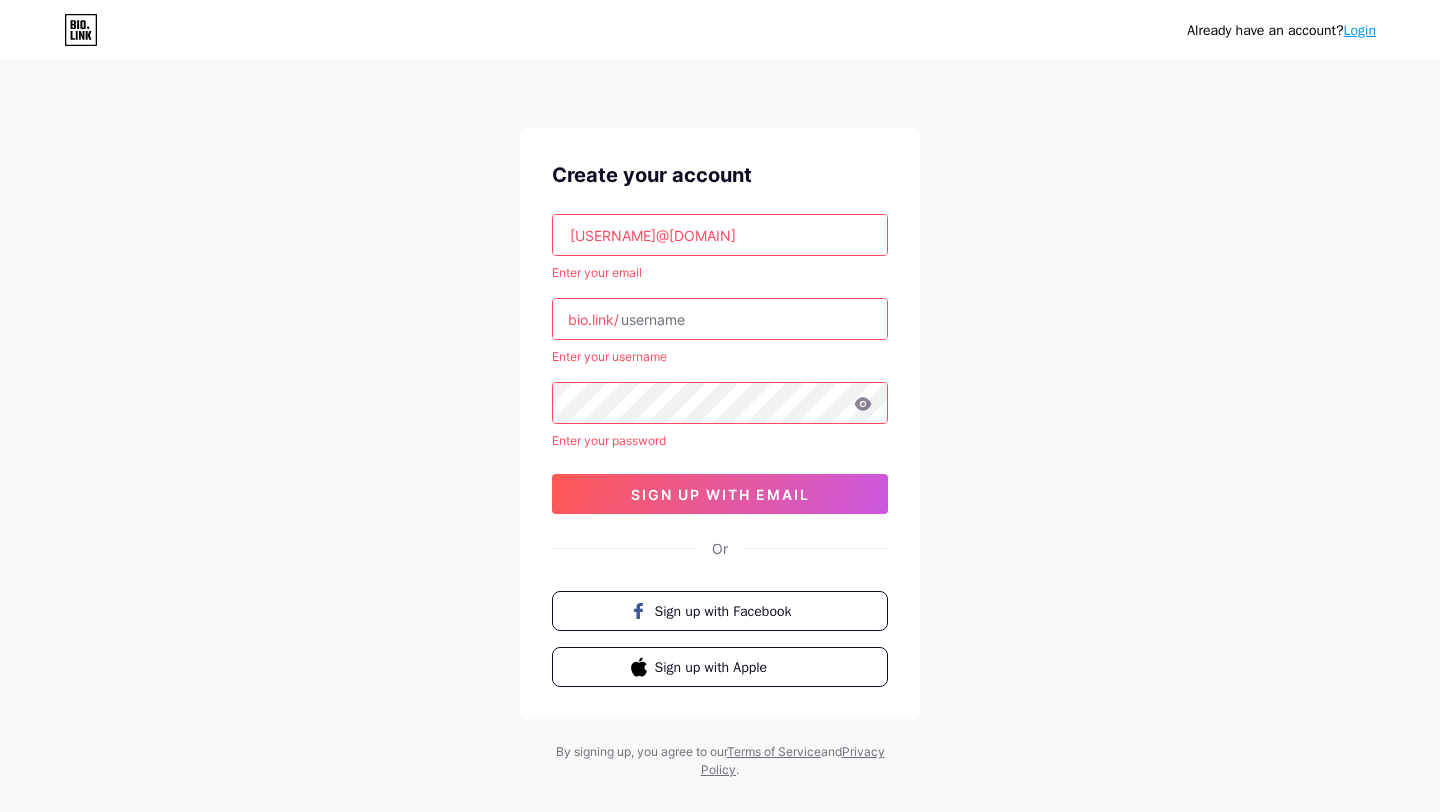 paste on "[USERNAME]" 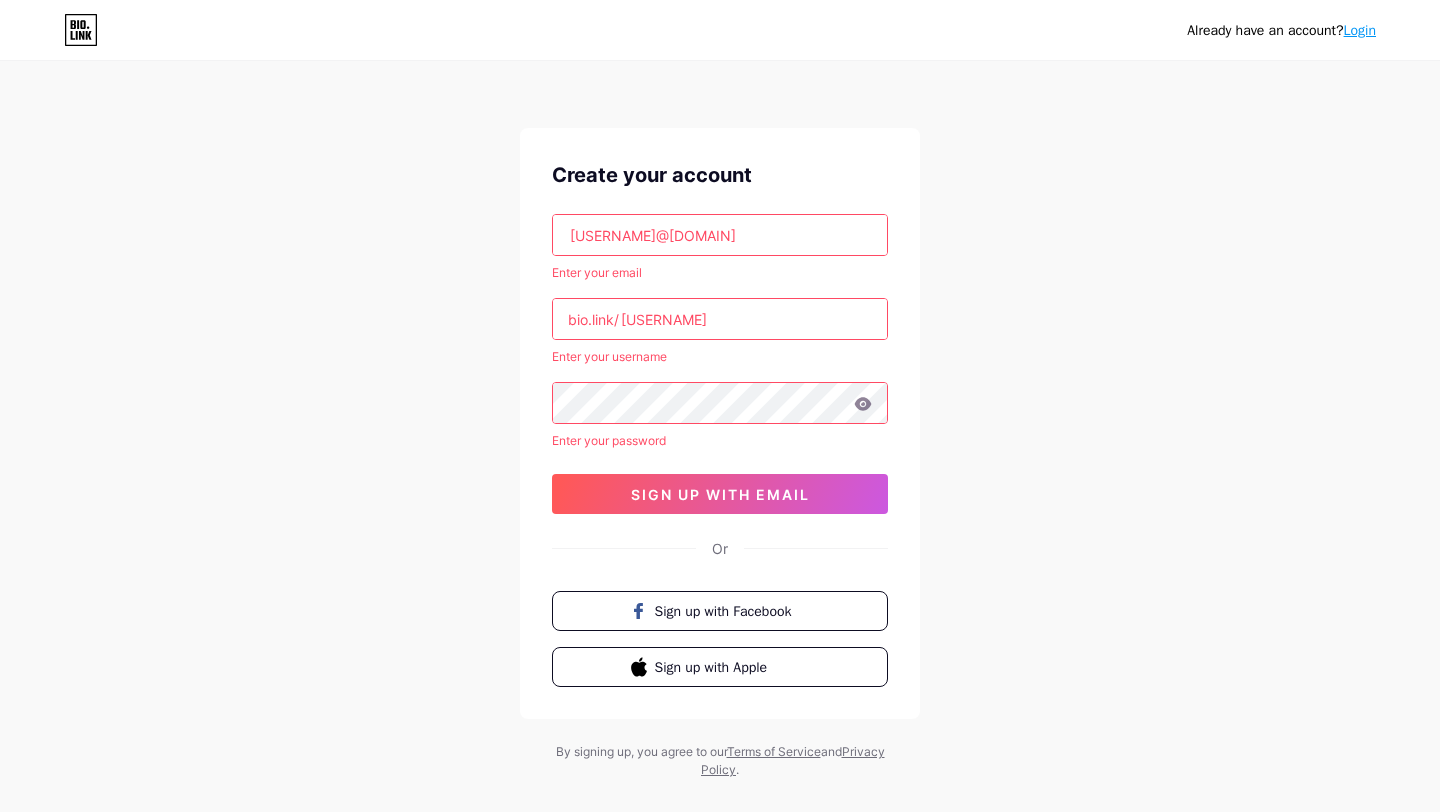 type on "[USERNAME]" 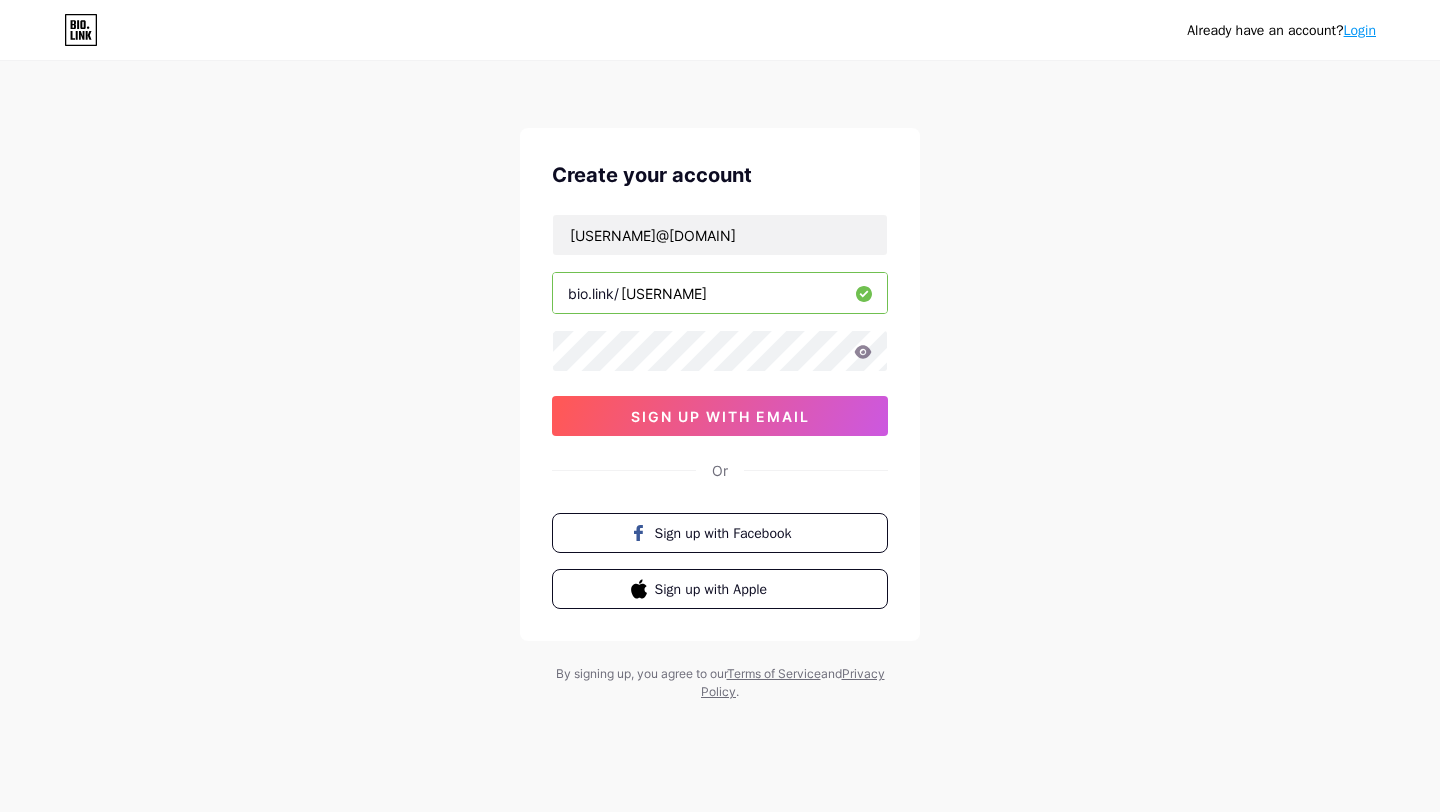 click on "[USERNAME]" at bounding box center (720, 293) 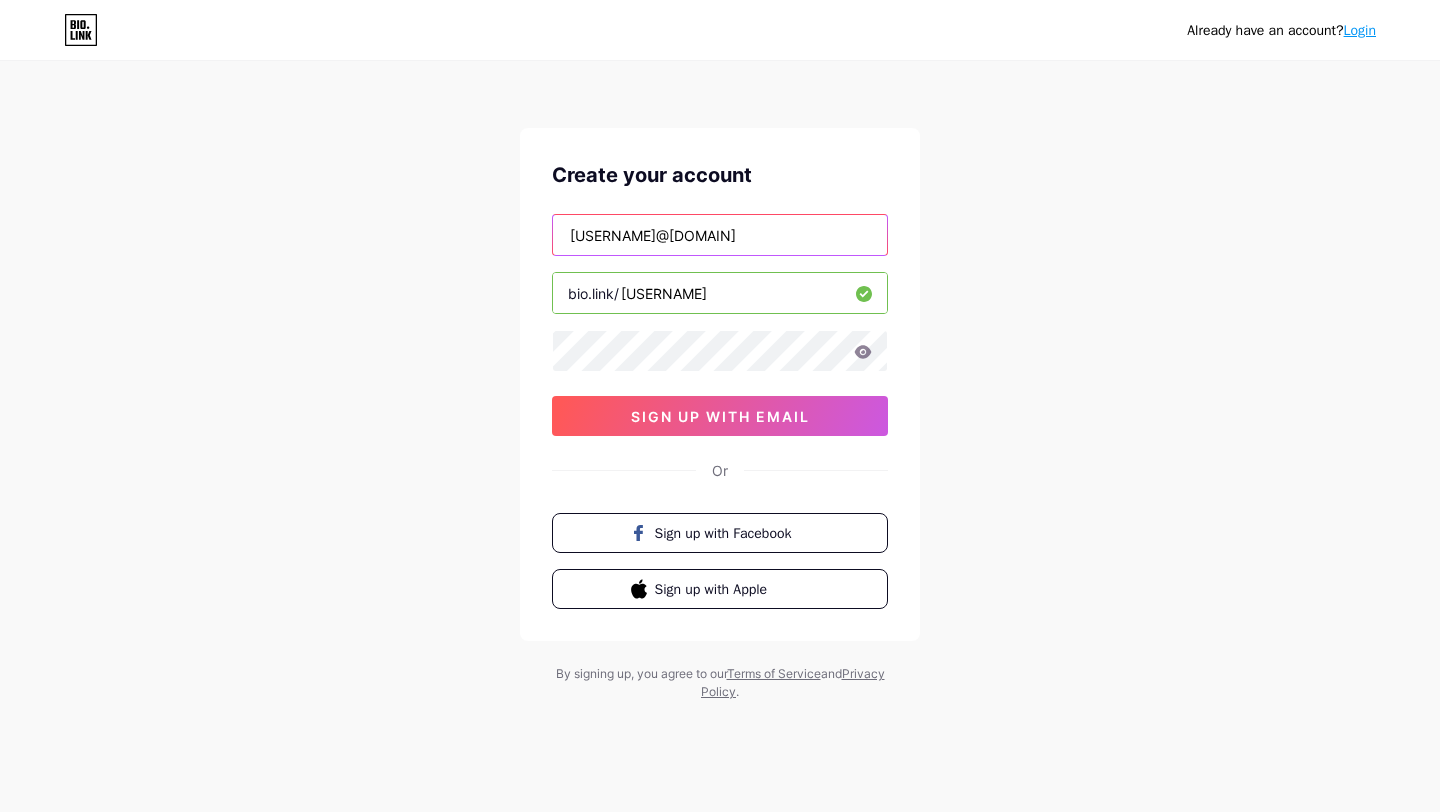 click on "[USERNAME]@[DOMAIN]" at bounding box center (720, 235) 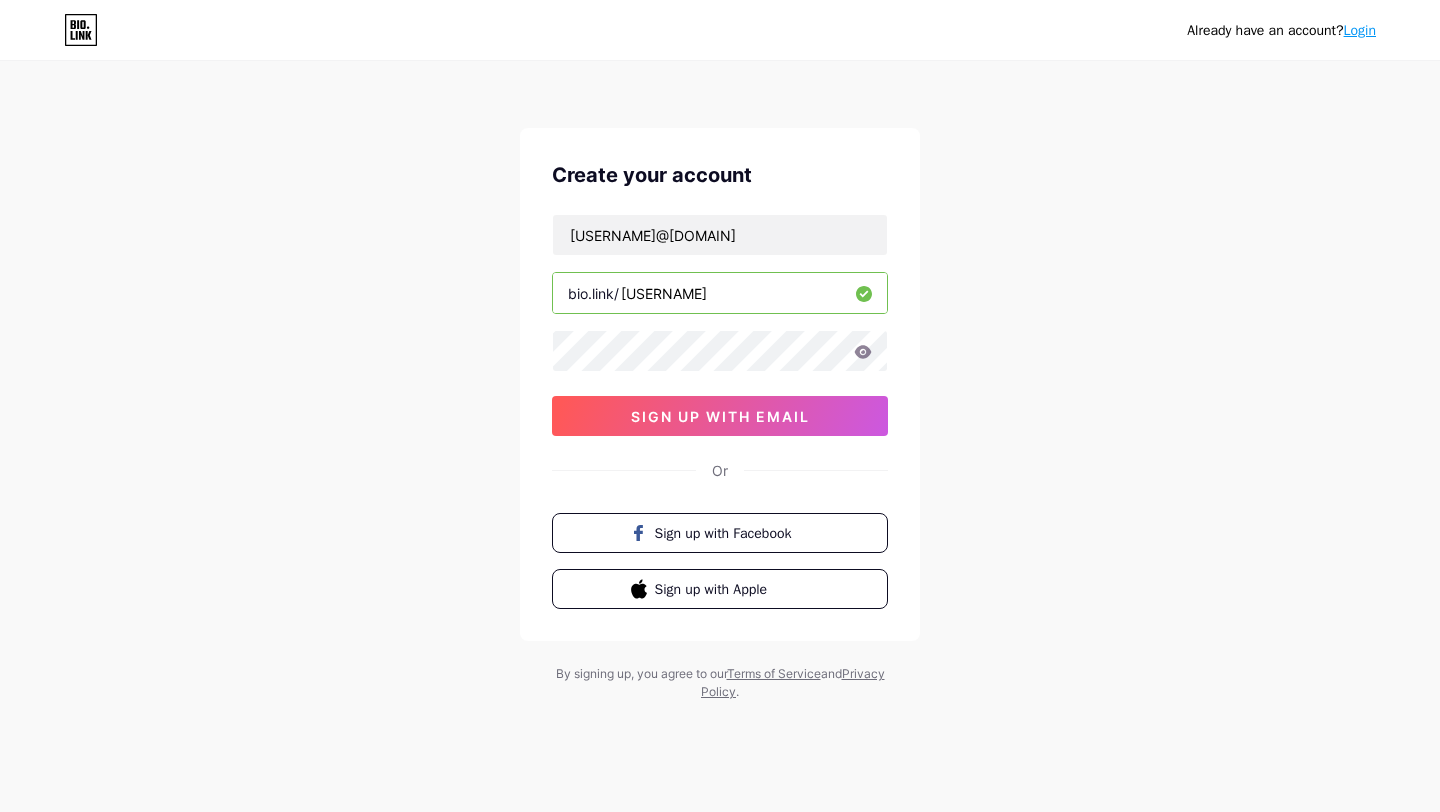click 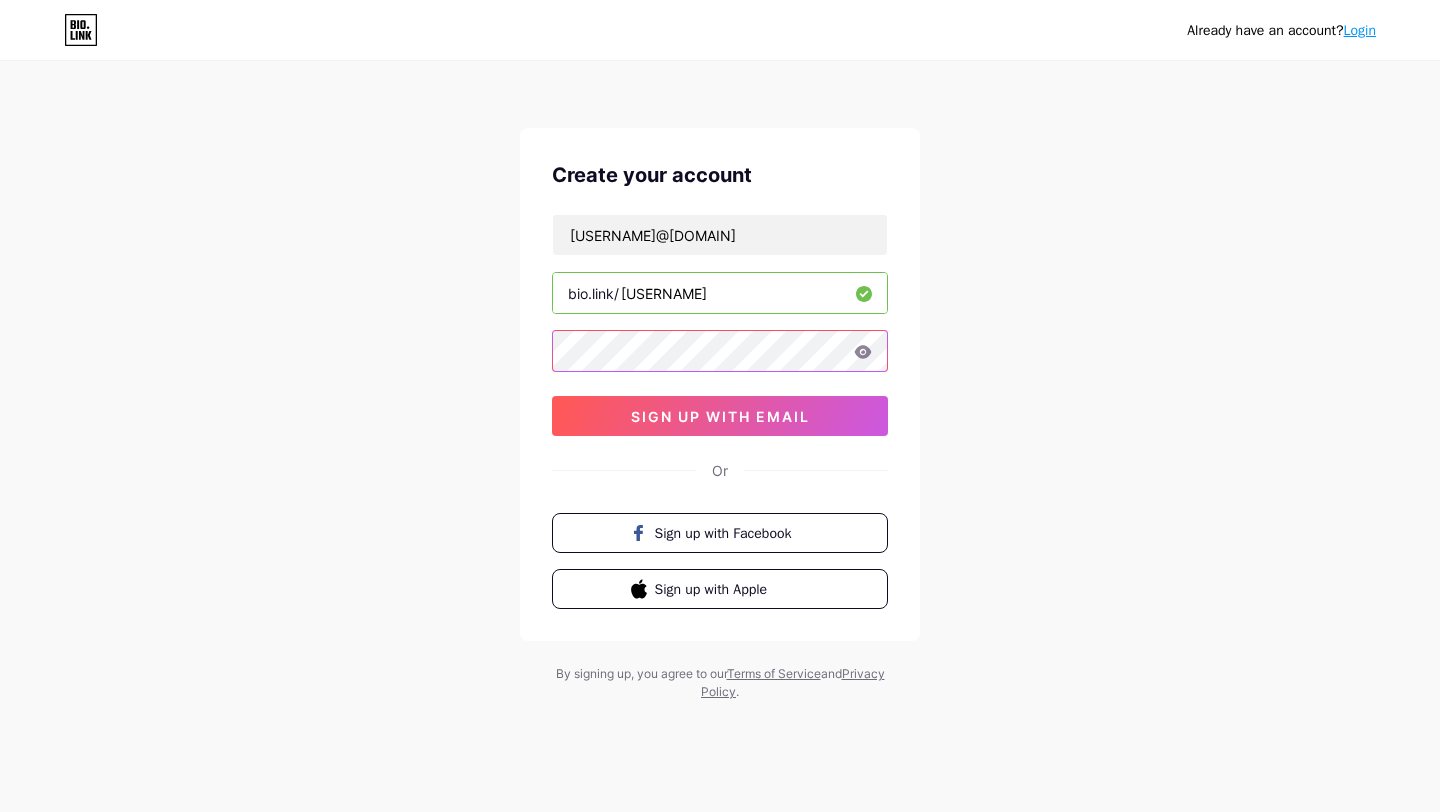 click at bounding box center (720, 351) 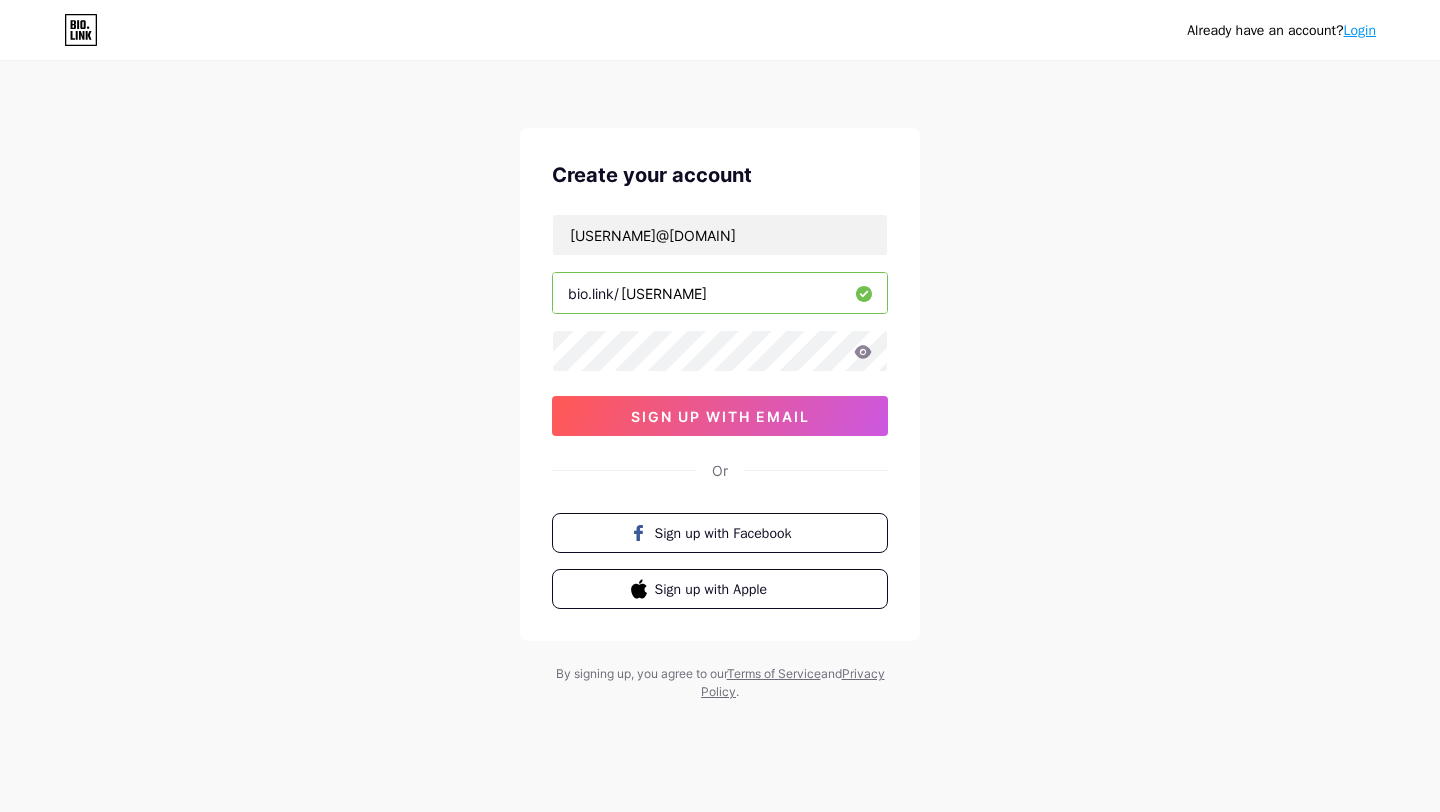 click on "[USERNAME]" at bounding box center [720, 293] 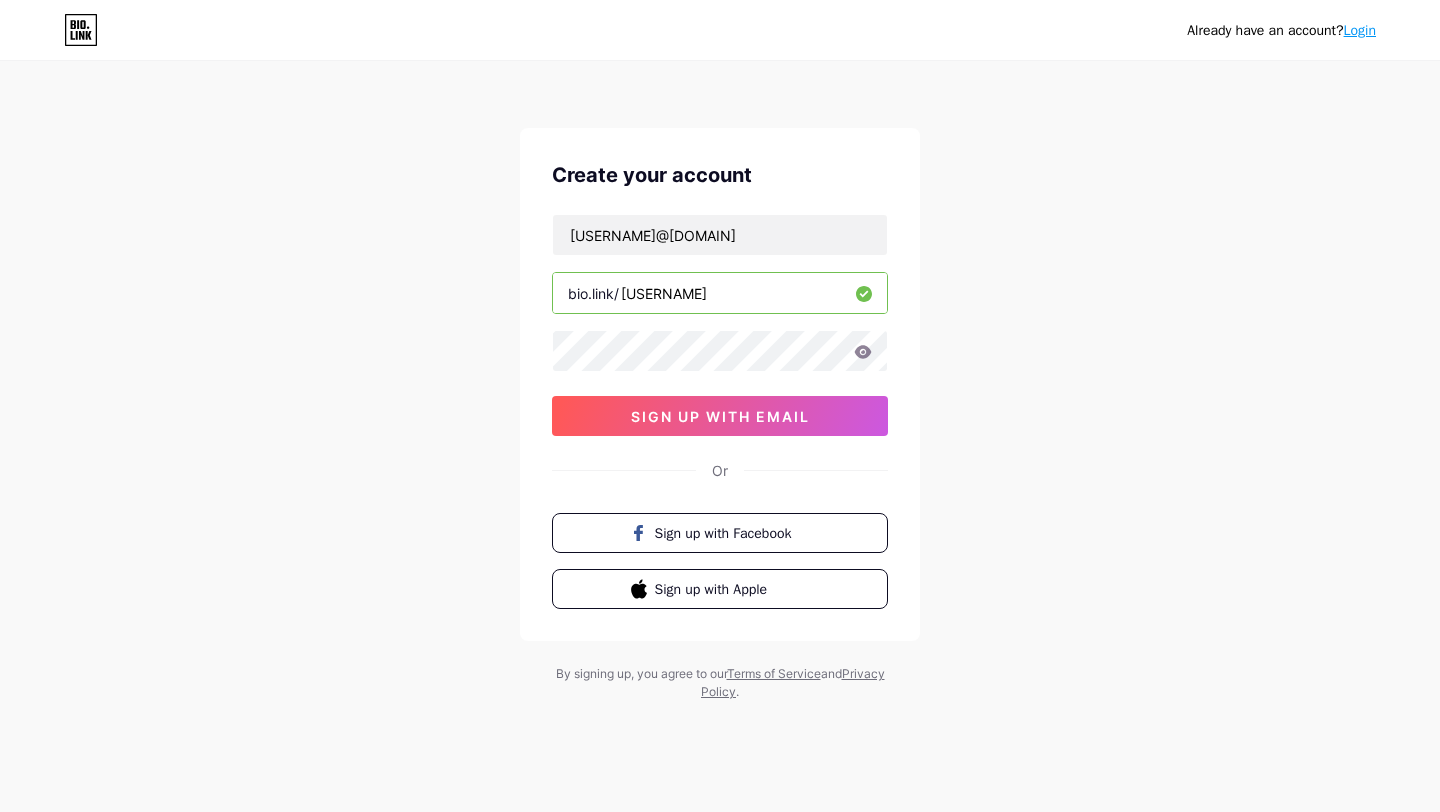 drag, startPoint x: 738, startPoint y: 292, endPoint x: 555, endPoint y: 287, distance: 183.0683 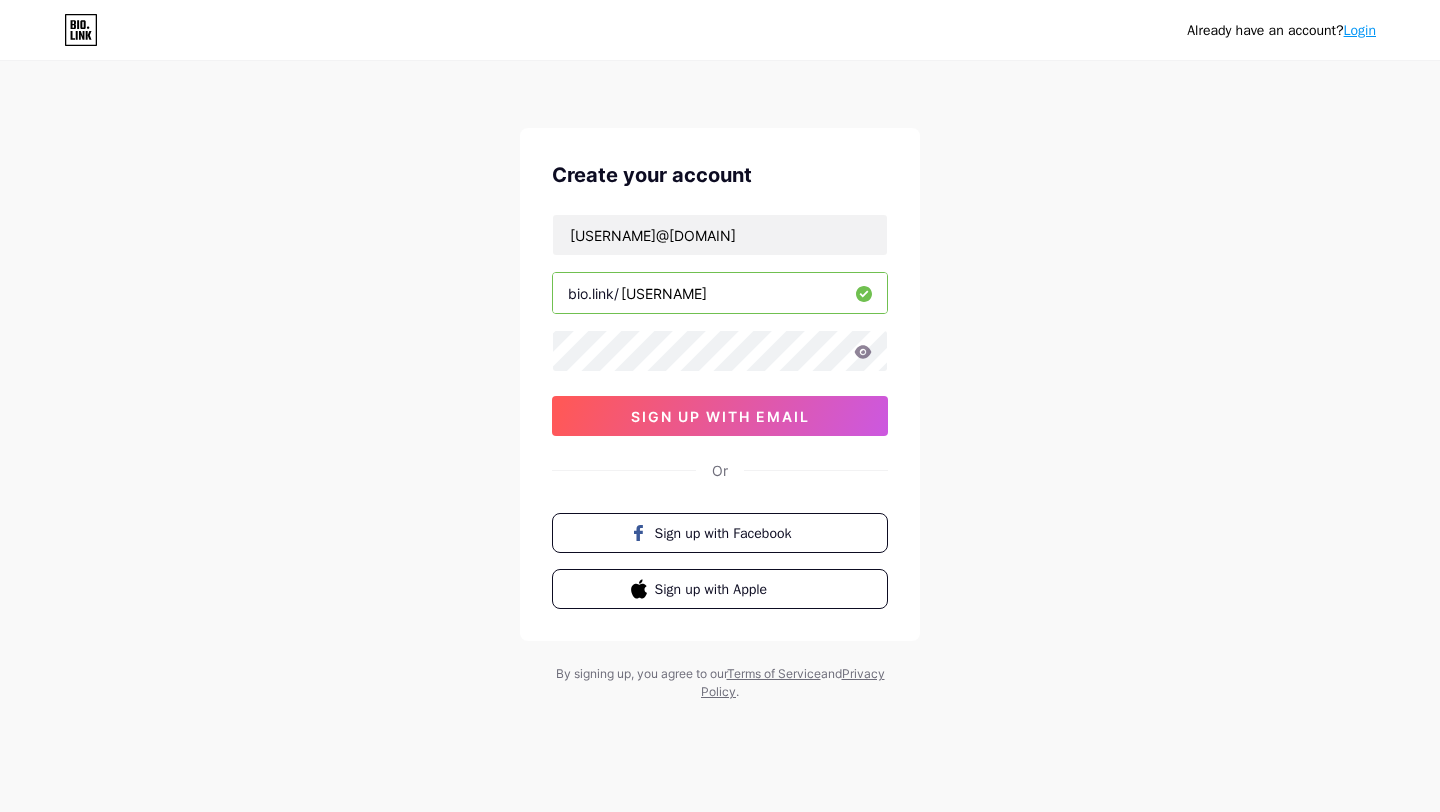 click on "[USERNAME]" at bounding box center [720, 293] 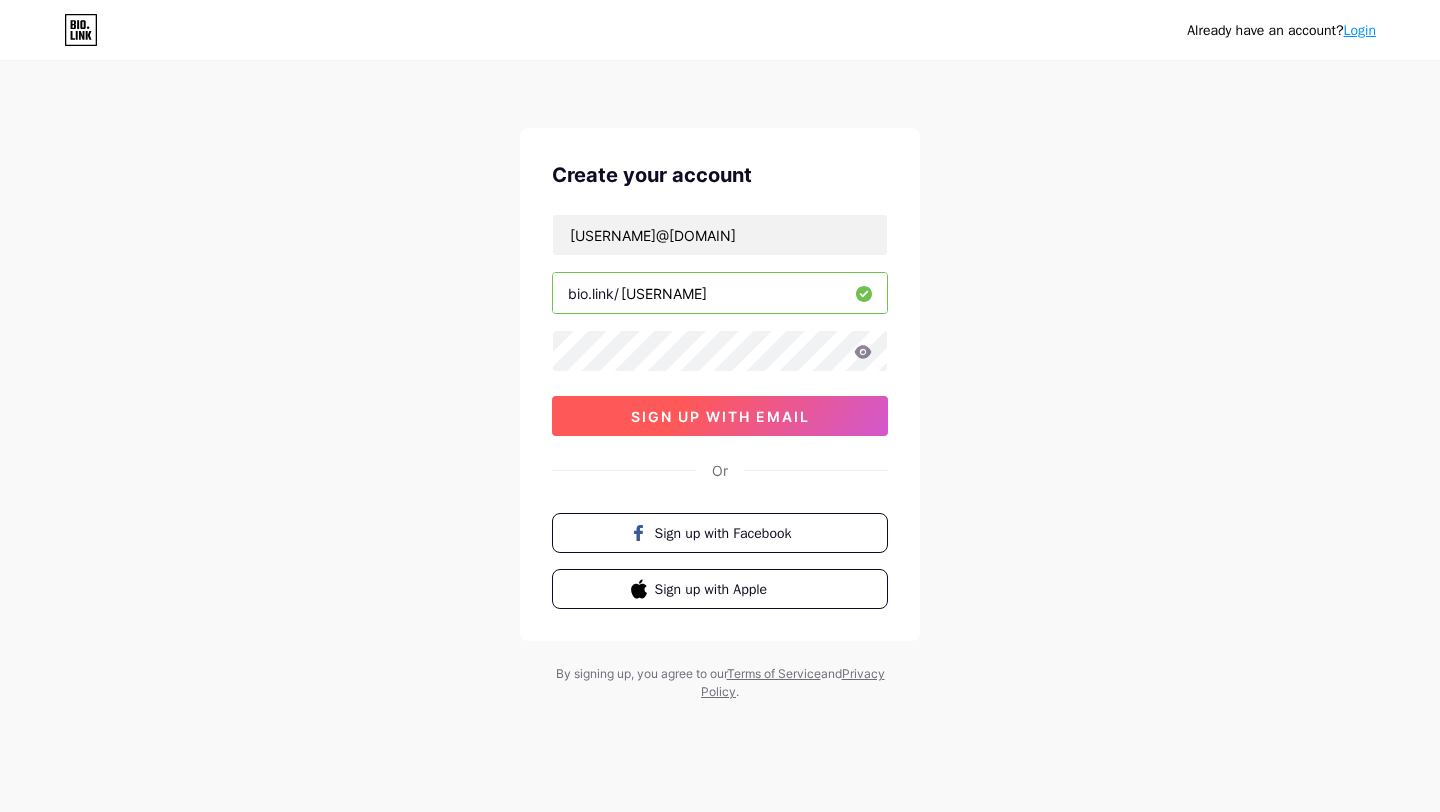 click on "sign up with email" at bounding box center (720, 416) 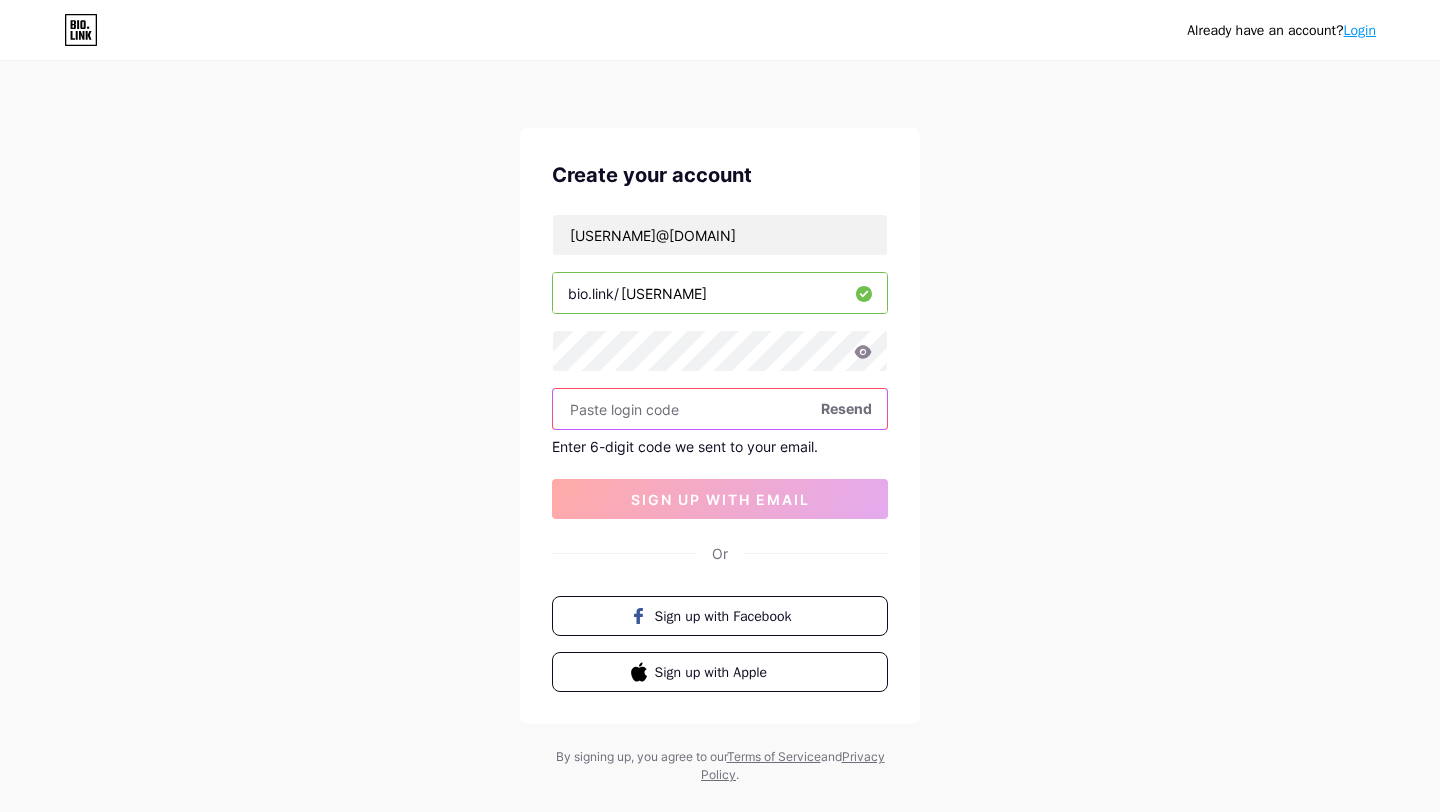 paste on "851609" 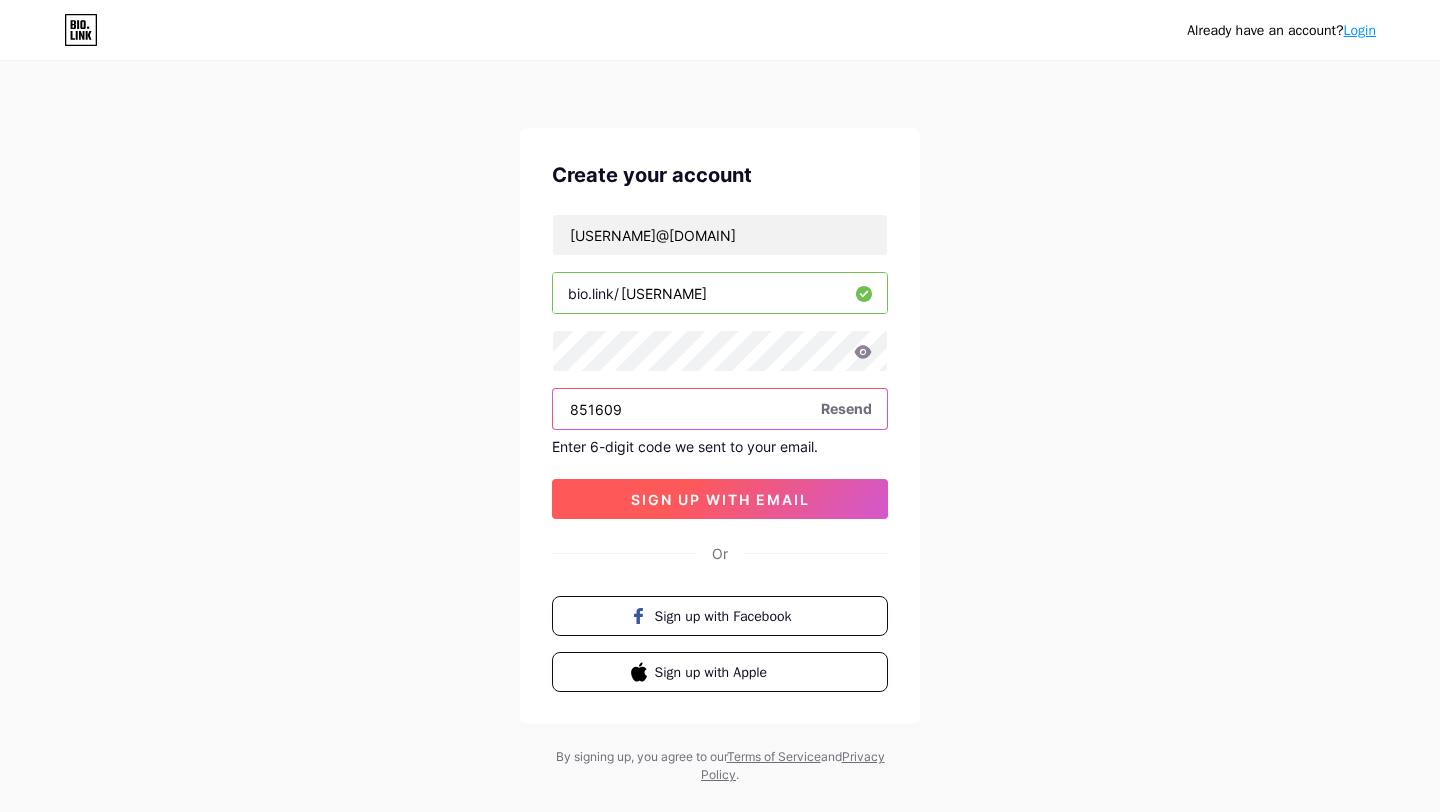 type on "851609" 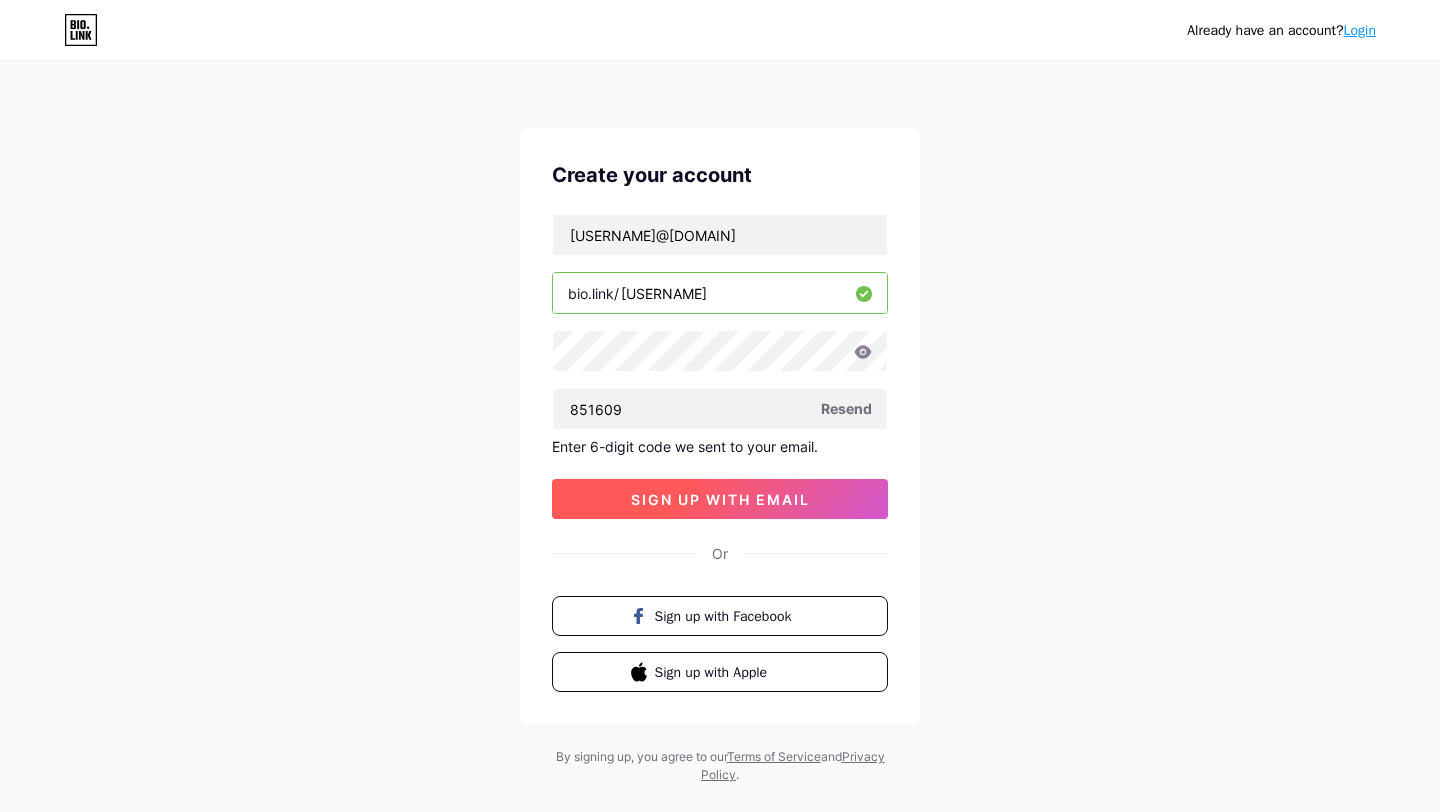 click on "sign up with email" at bounding box center (720, 499) 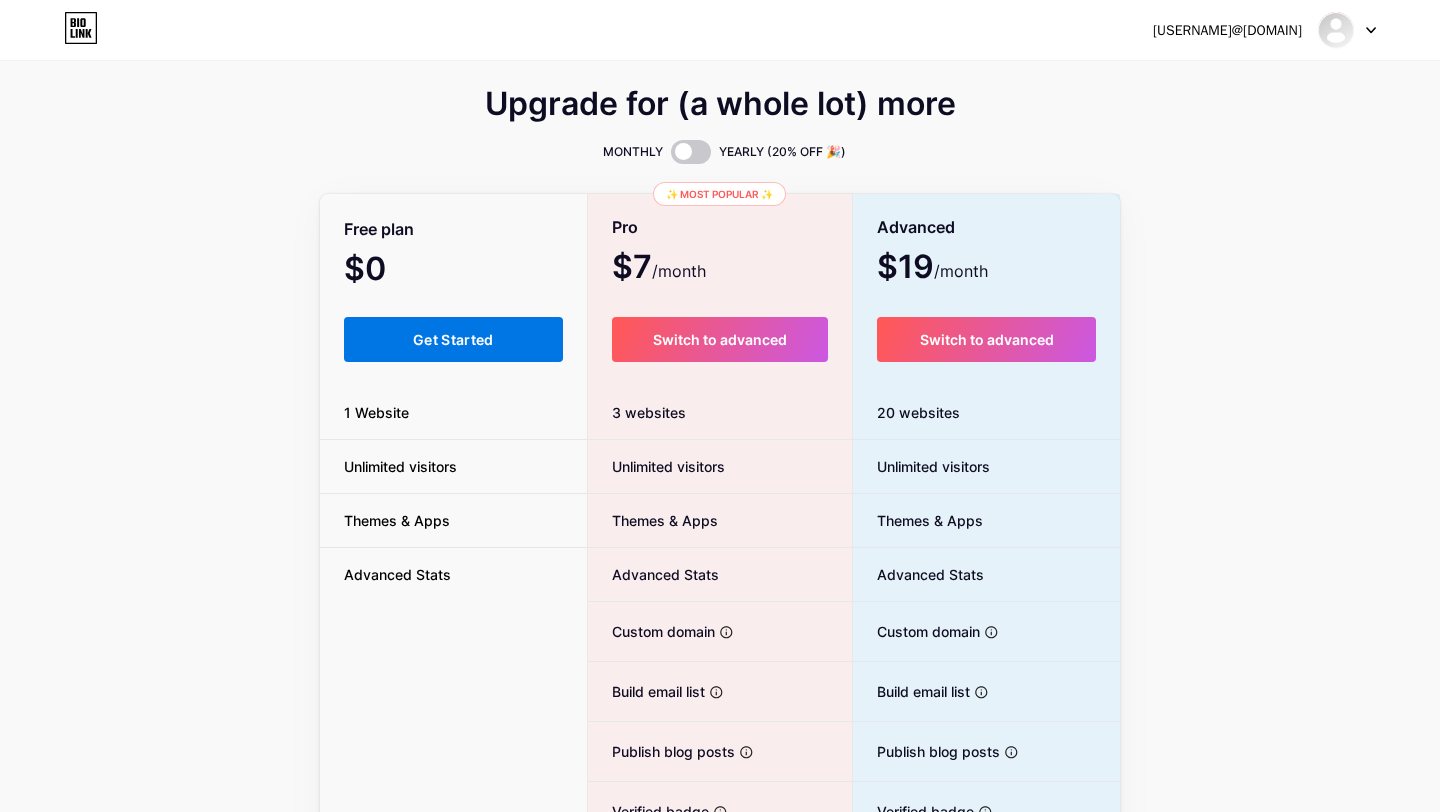 click on "Get Started" at bounding box center (453, 339) 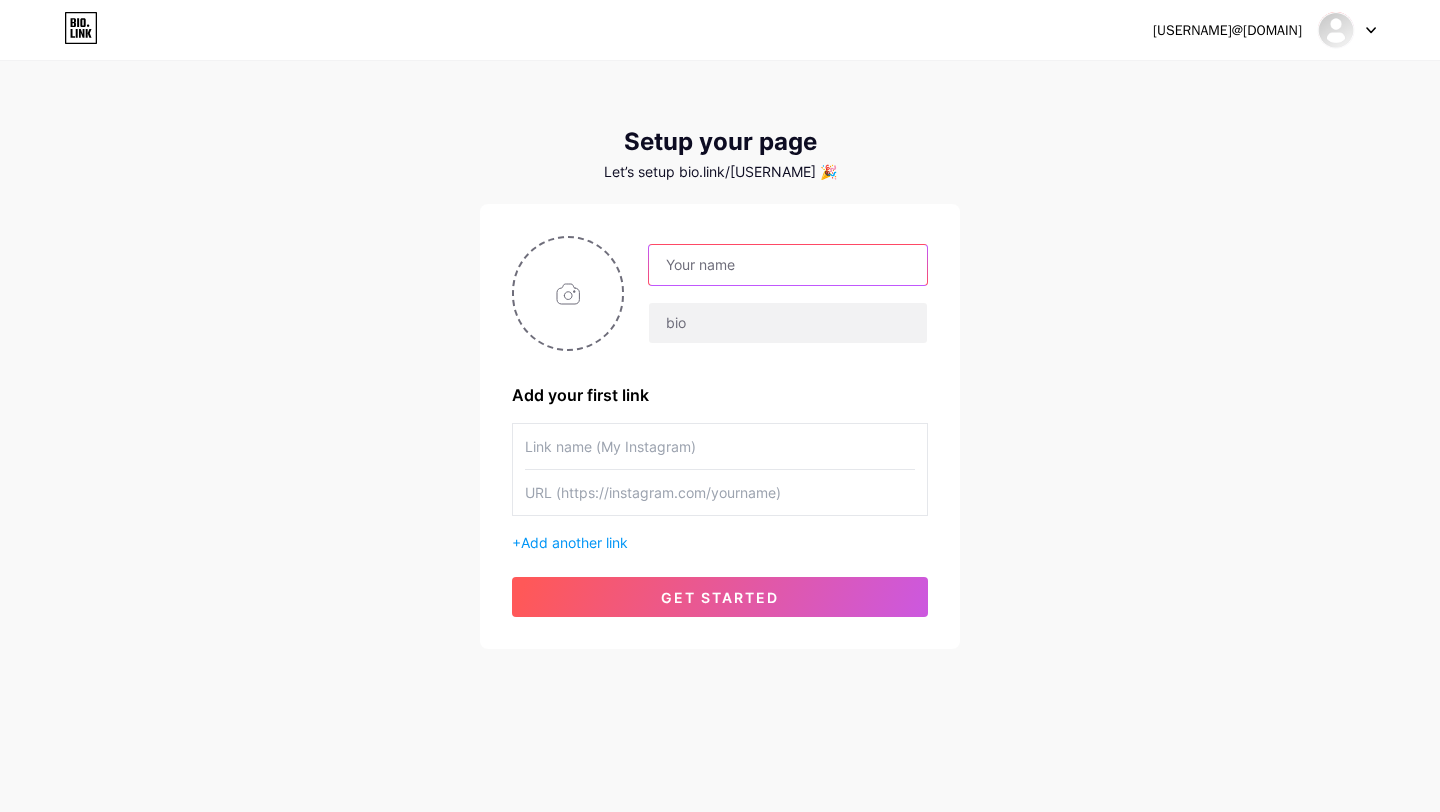click at bounding box center (788, 265) 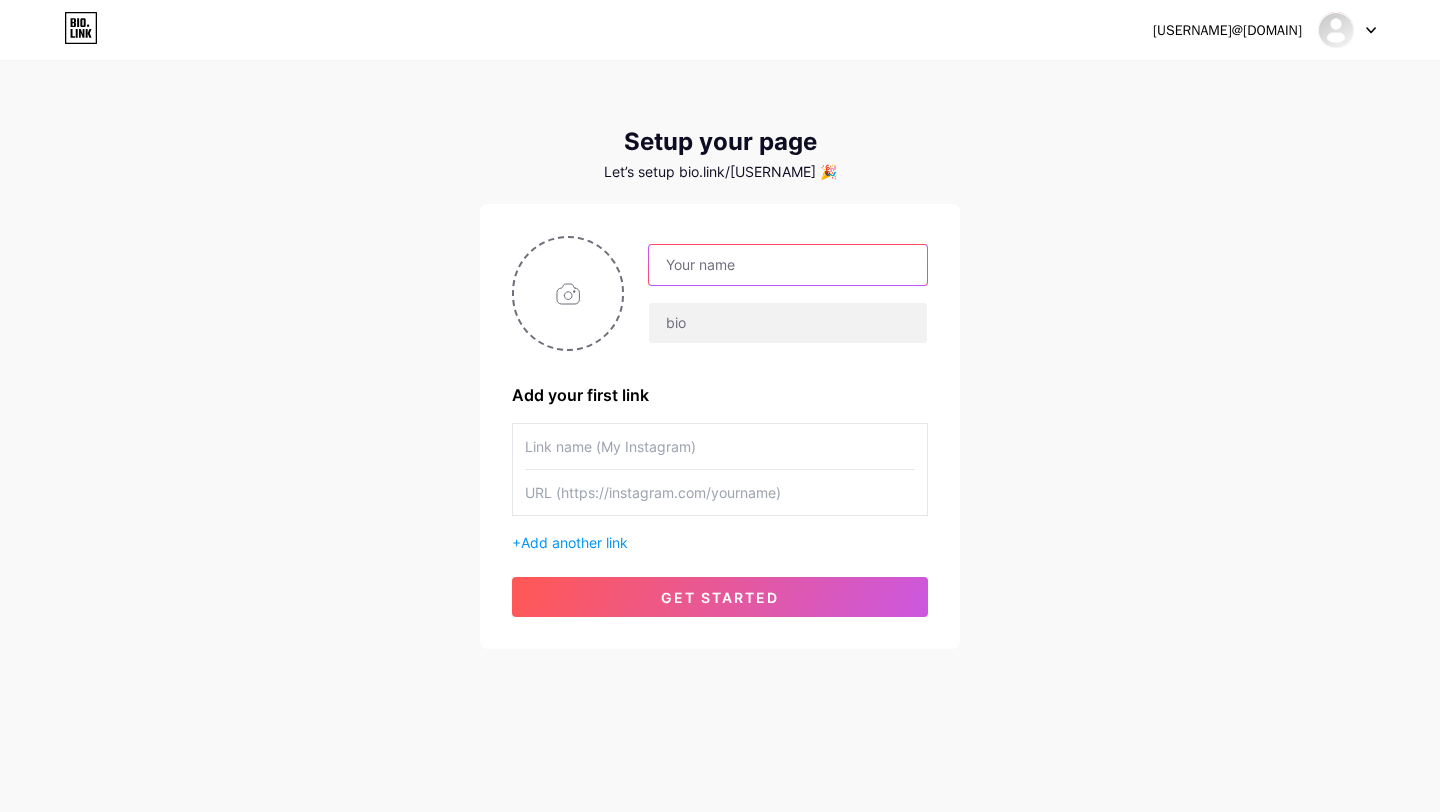 click at bounding box center (788, 265) 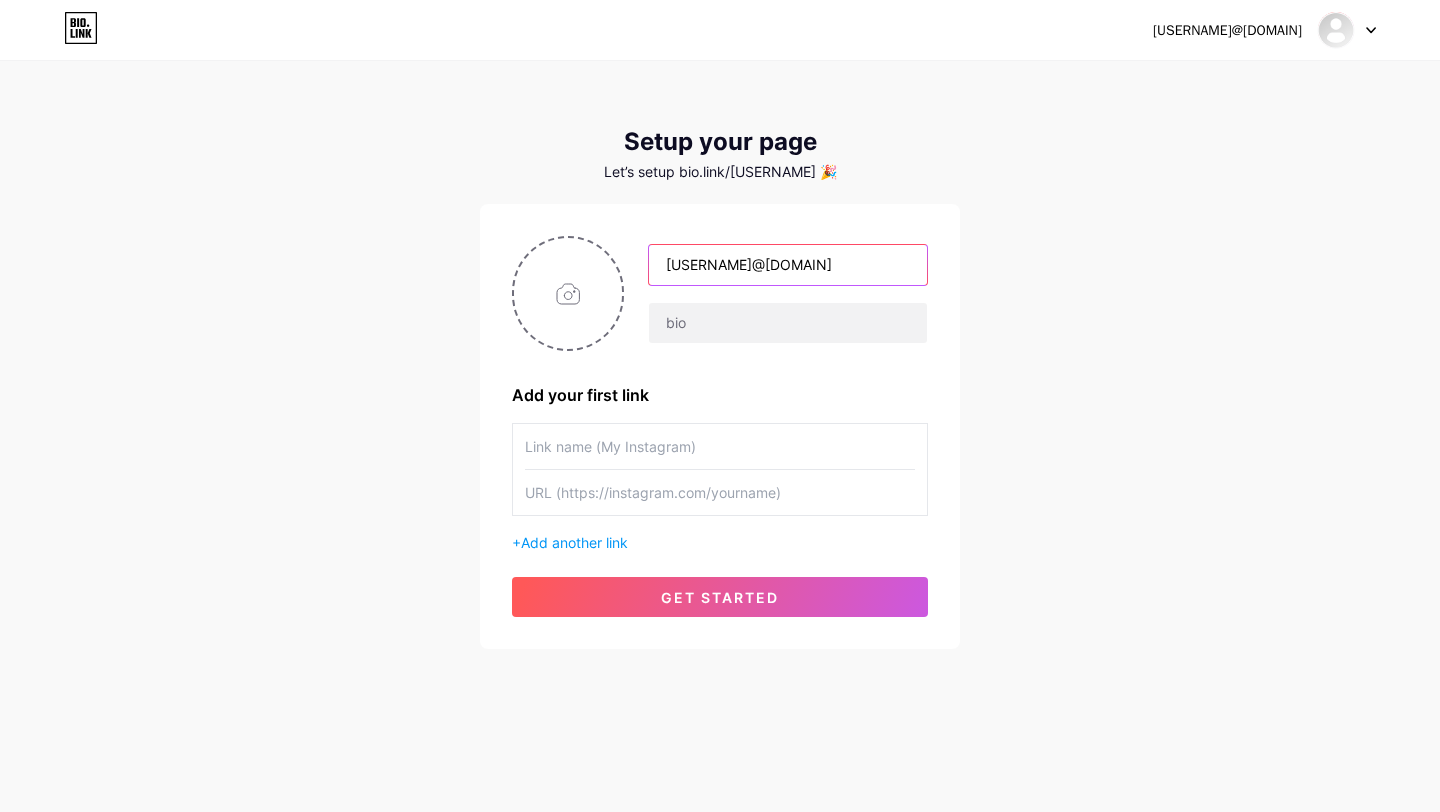 drag, startPoint x: 885, startPoint y: 260, endPoint x: 807, endPoint y: 261, distance: 78.00641 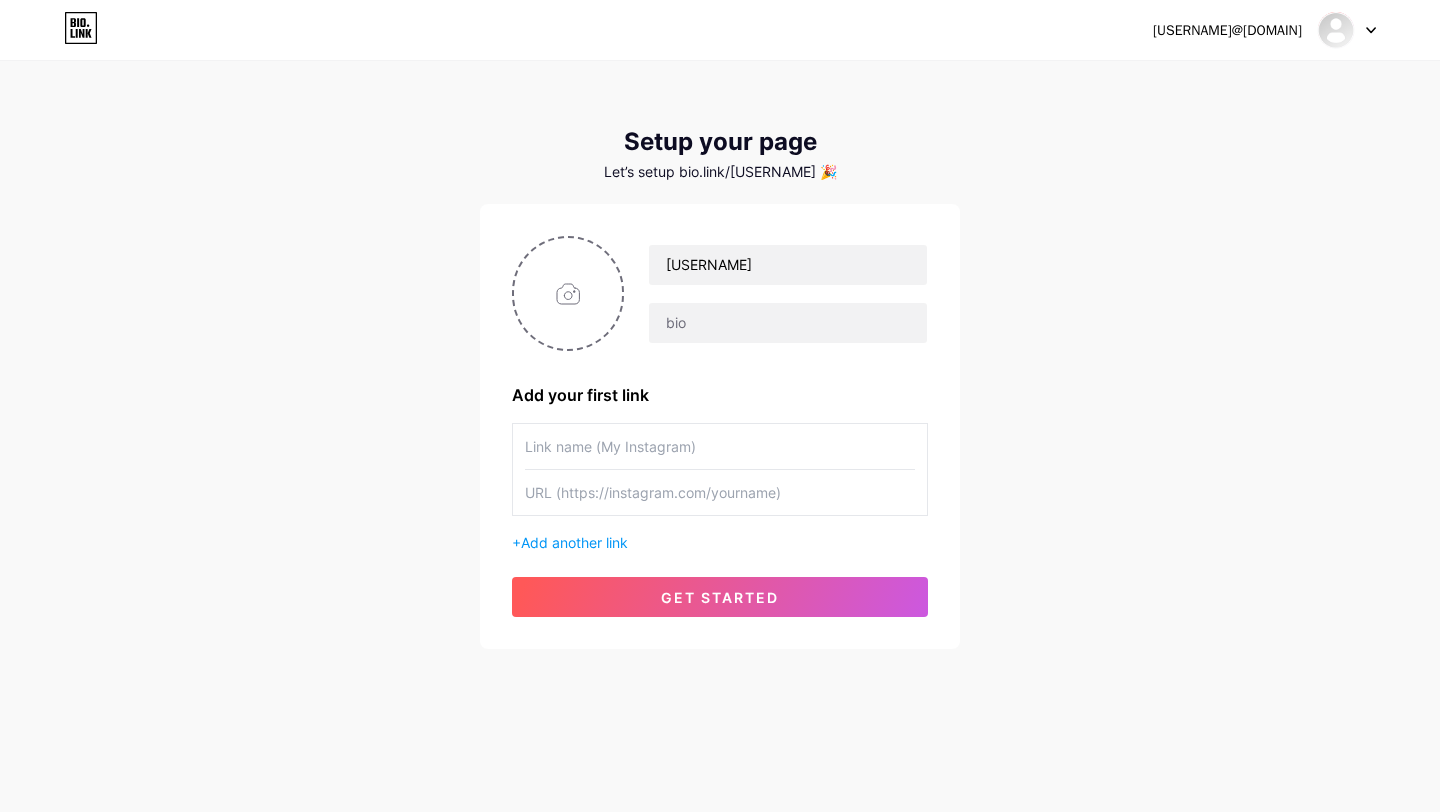 click on "[USERNAME]@[DOMAIN]           Dashboard     Logout   Setup your page   Let’s setup bio.link/[USERNAME] 🎉               [USERNAME]         Add your first link
+  Add another link     get started" at bounding box center [720, 356] 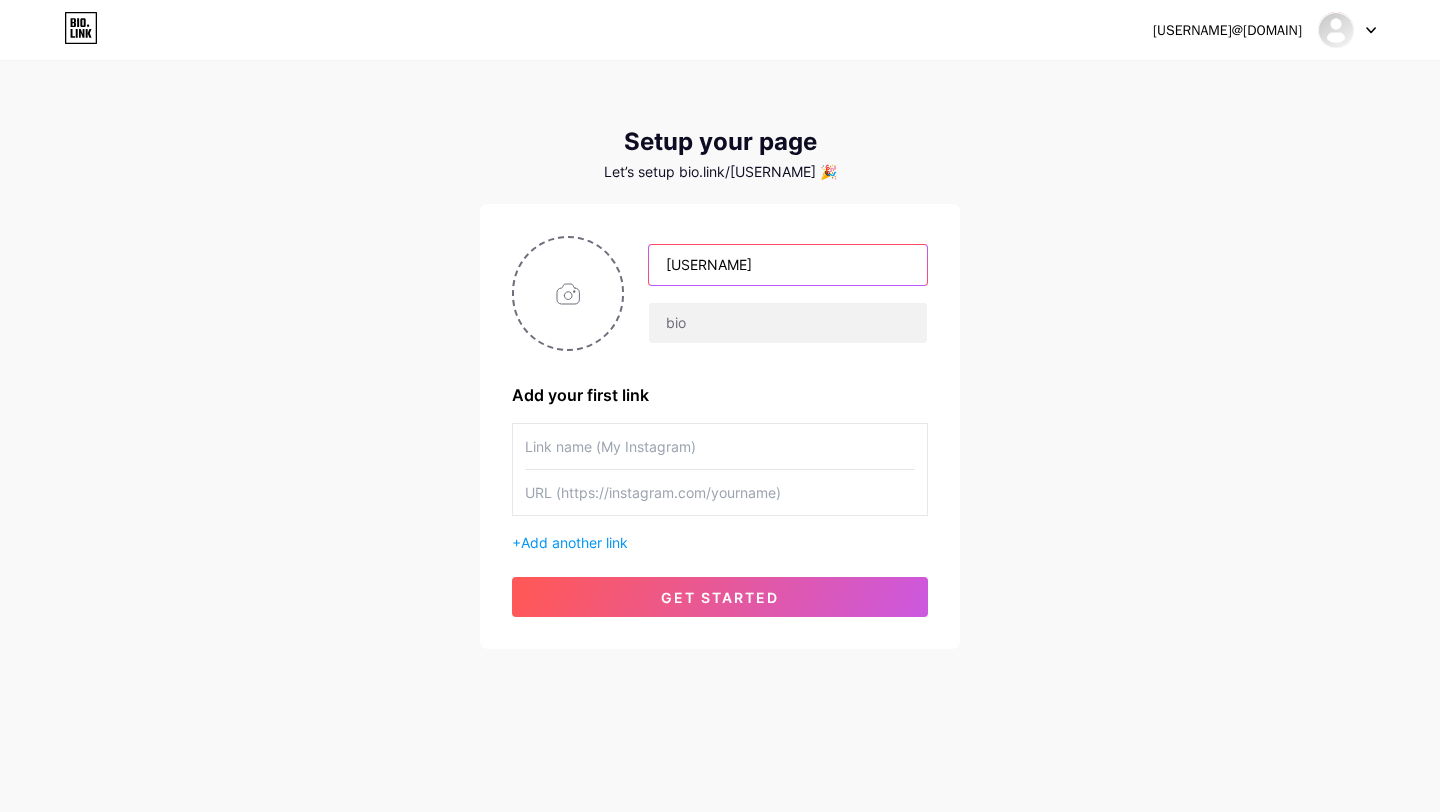 click on "[USERNAME]" at bounding box center [788, 265] 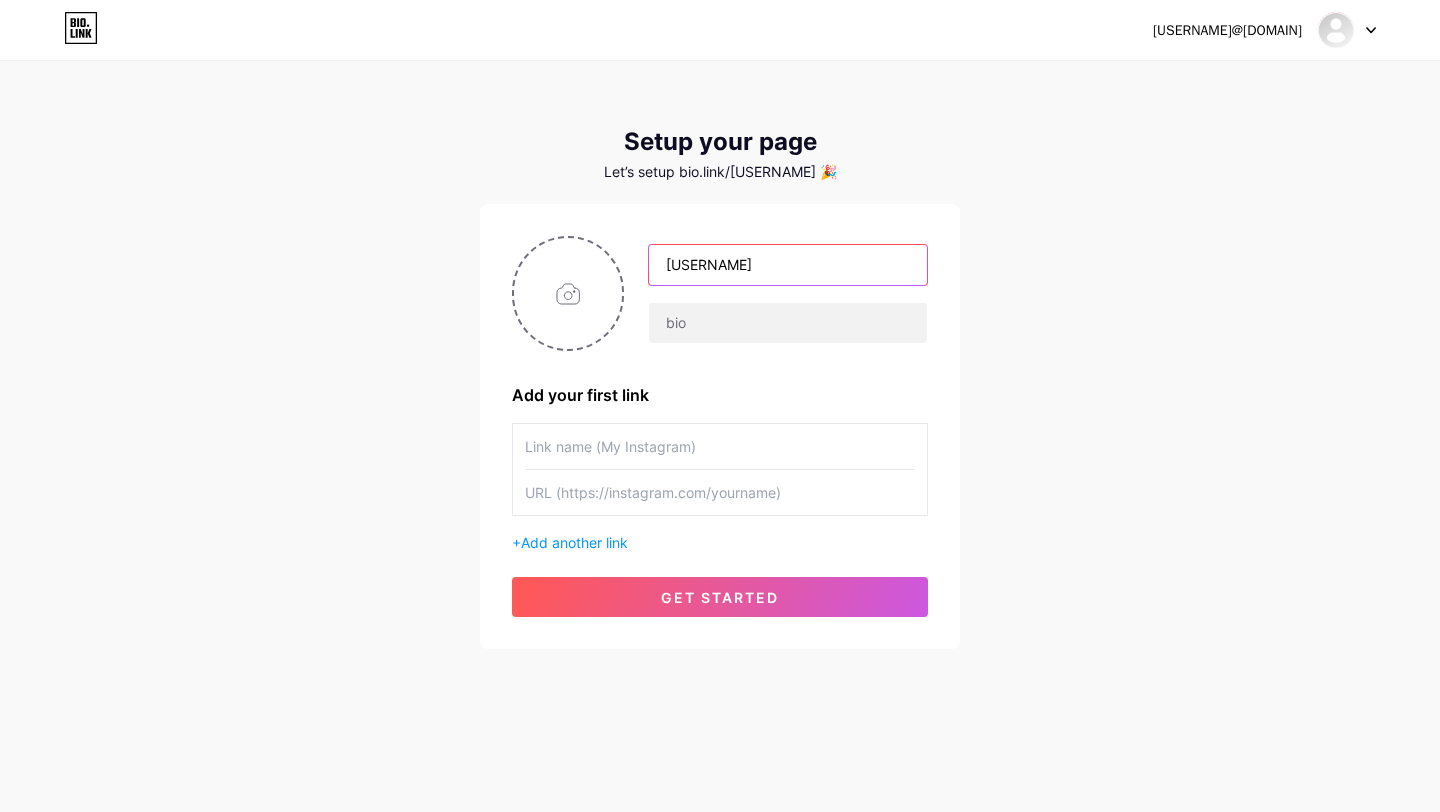 type on "[USERNAME]" 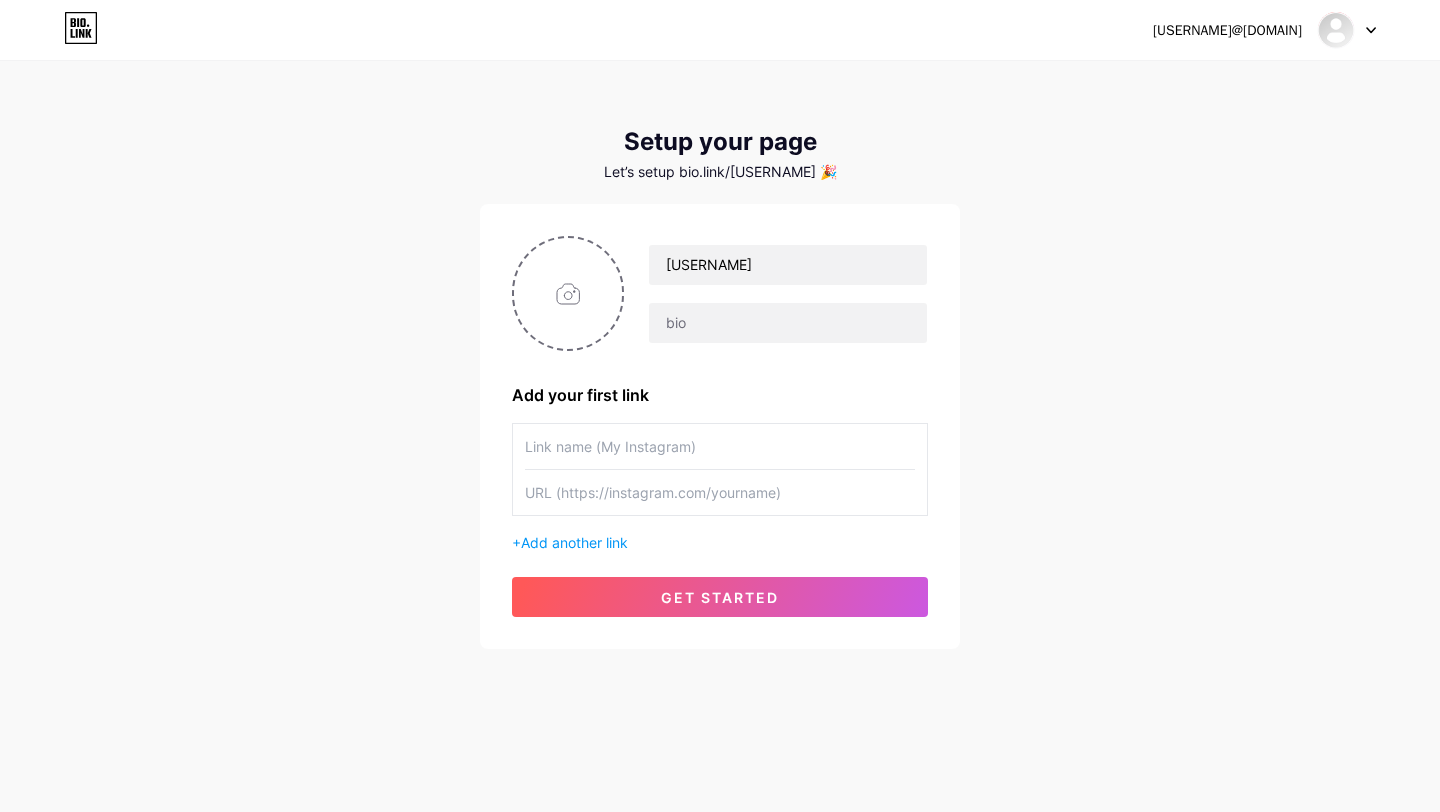 click on "[USERNAME]@[DOMAIN]           Dashboard     Logout   Setup your page   Let’s setup bio.link/[USERNAME] 🎉               [USERNAME]         Add your first link
+  Add another link     get started" at bounding box center [720, 356] 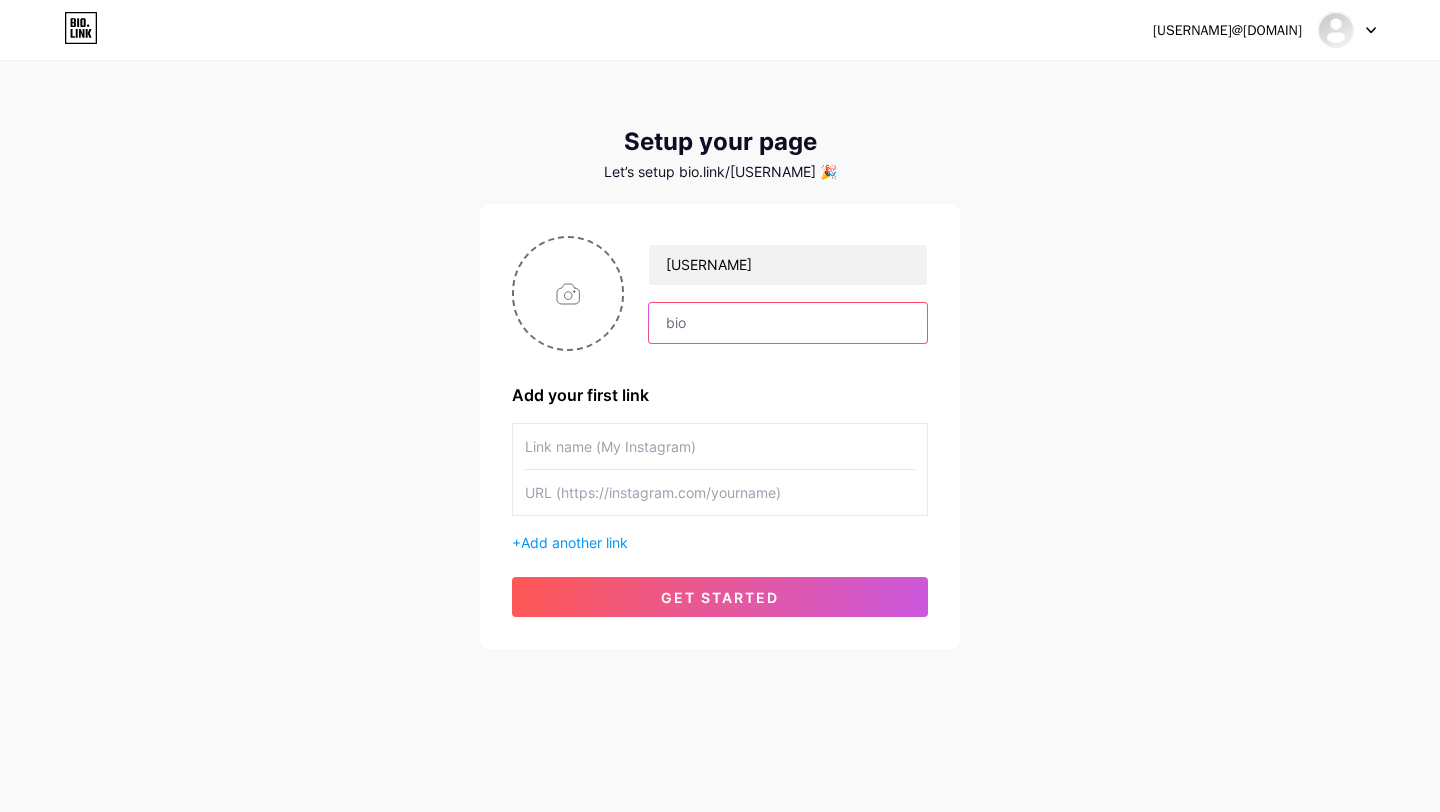 click at bounding box center (788, 323) 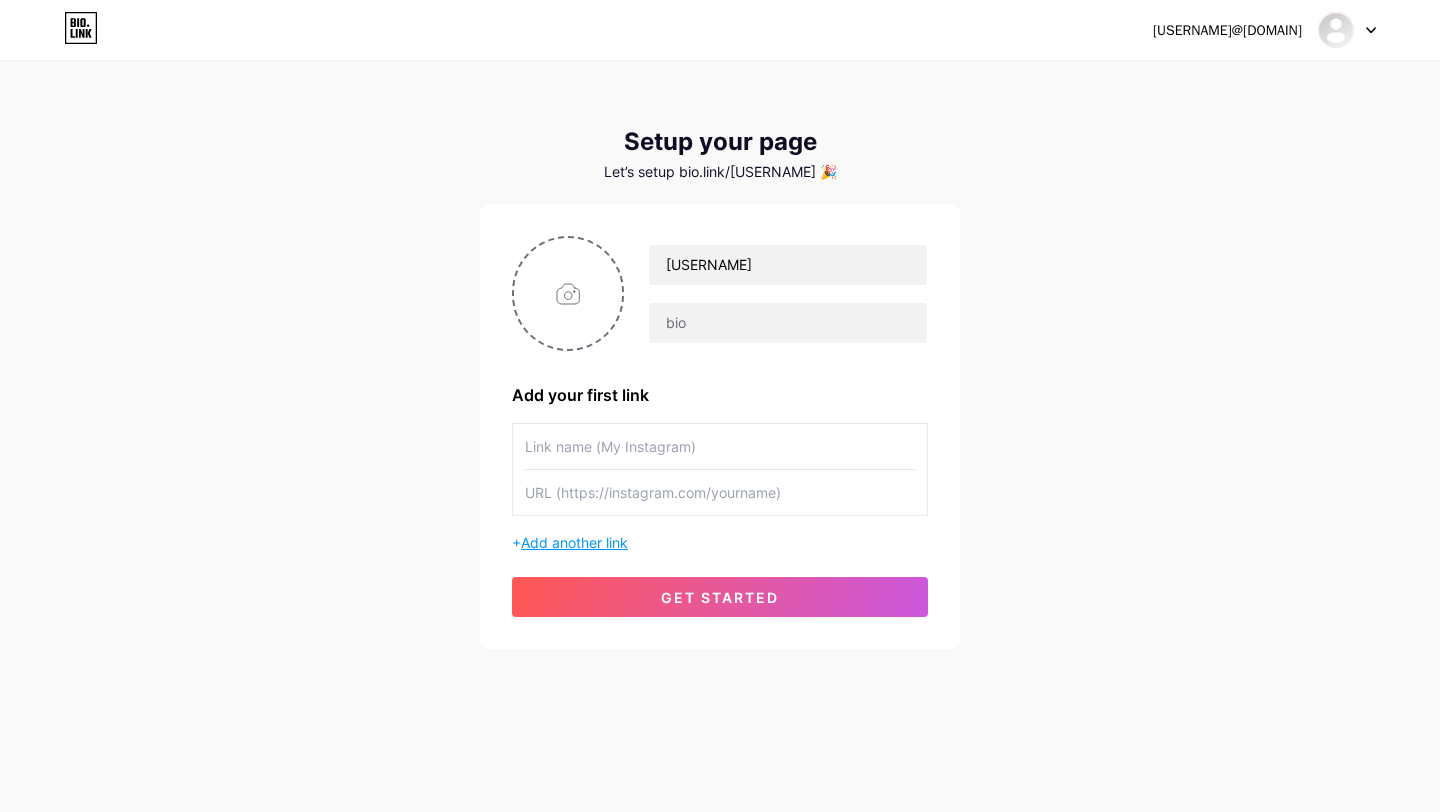 click on "Add another link" at bounding box center [574, 542] 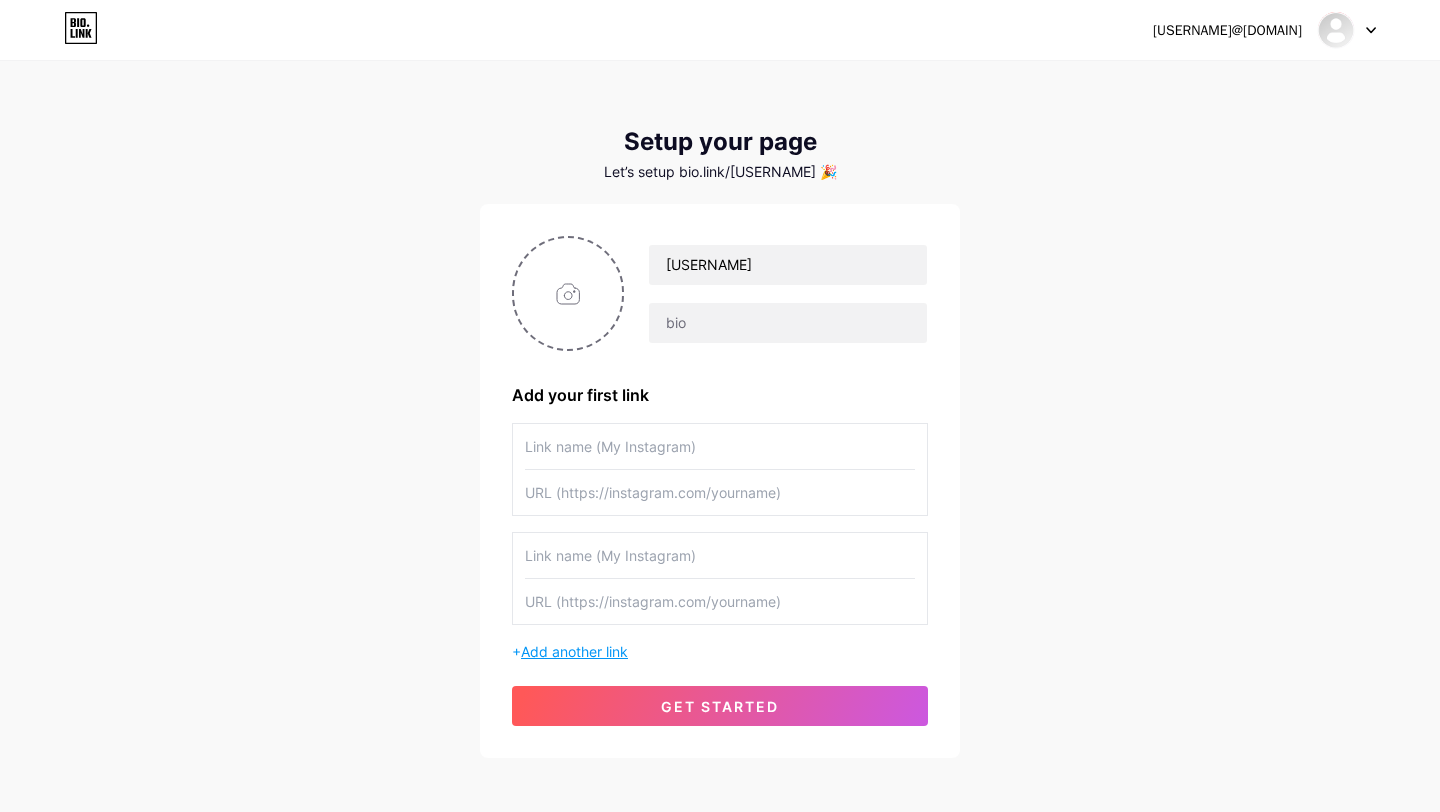 click on "Add another link" at bounding box center [574, 651] 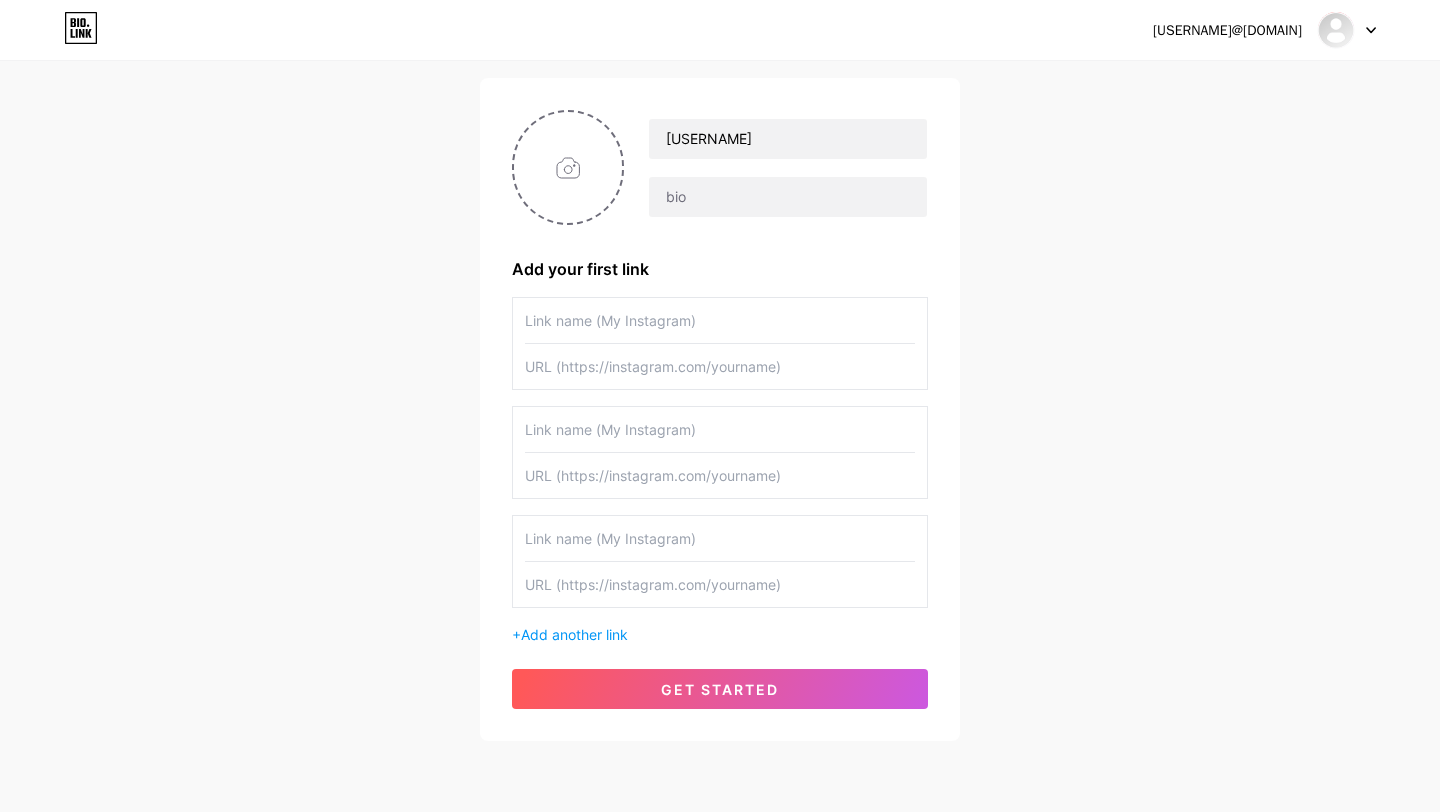 scroll, scrollTop: 127, scrollLeft: 0, axis: vertical 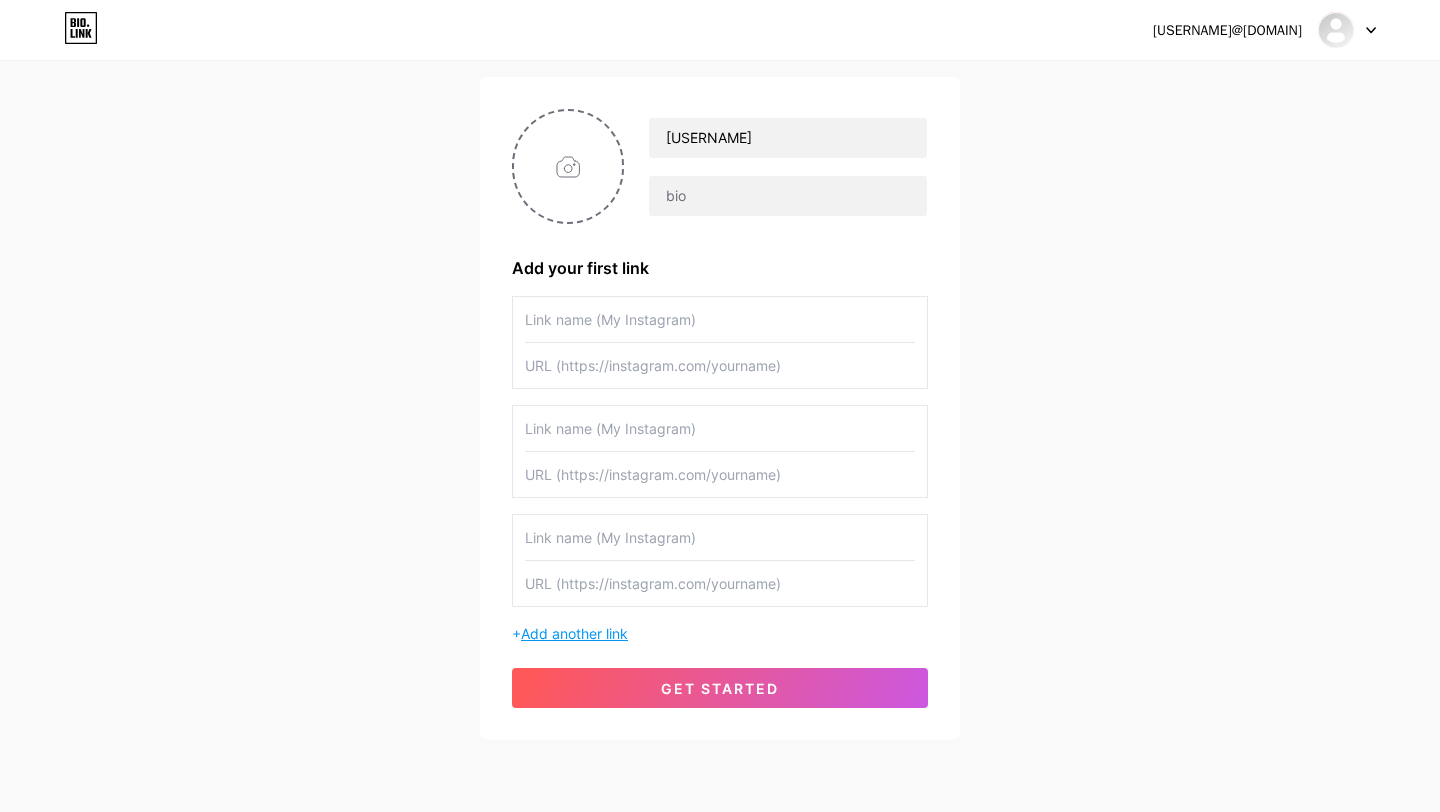 click on "Add another link" at bounding box center [574, 633] 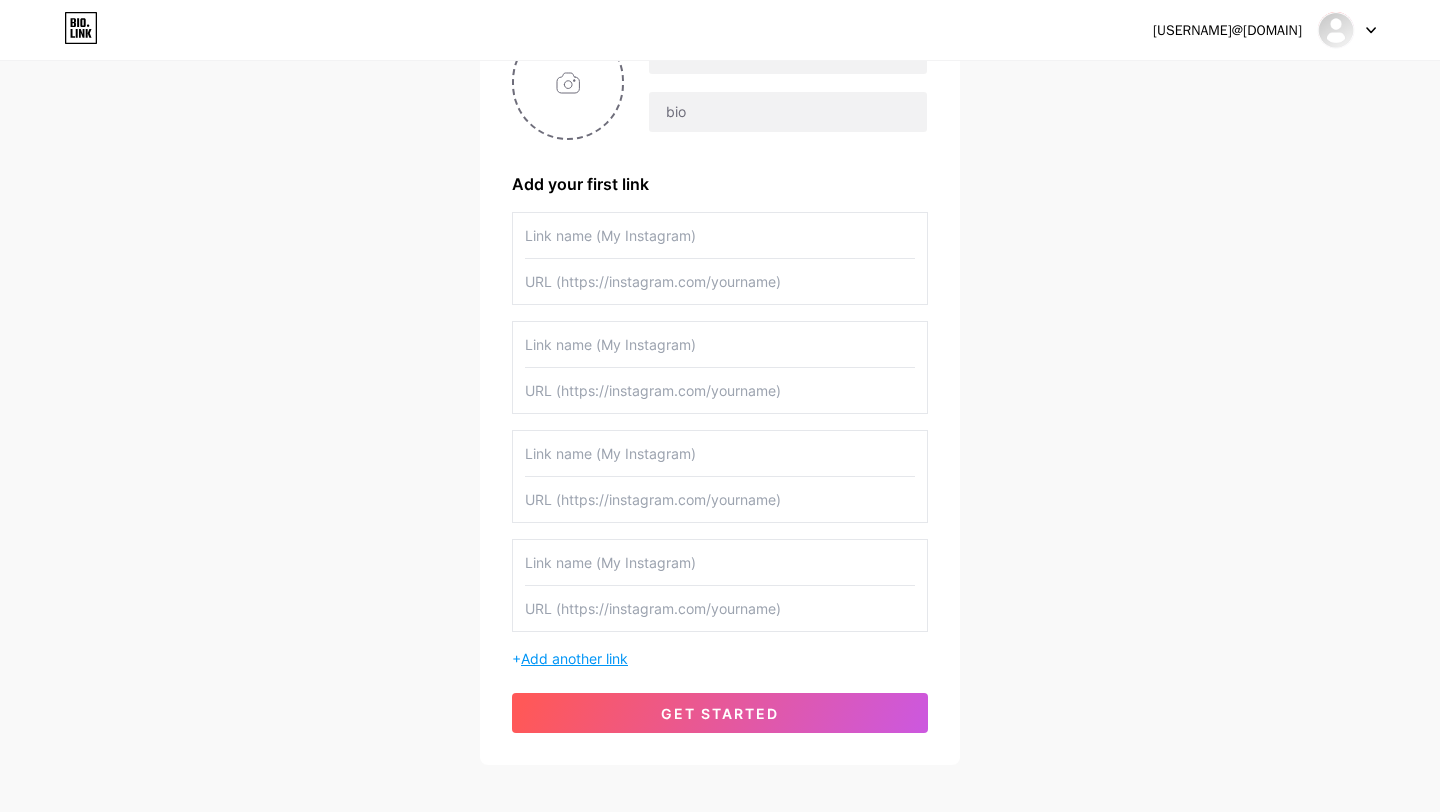 scroll, scrollTop: 212, scrollLeft: 0, axis: vertical 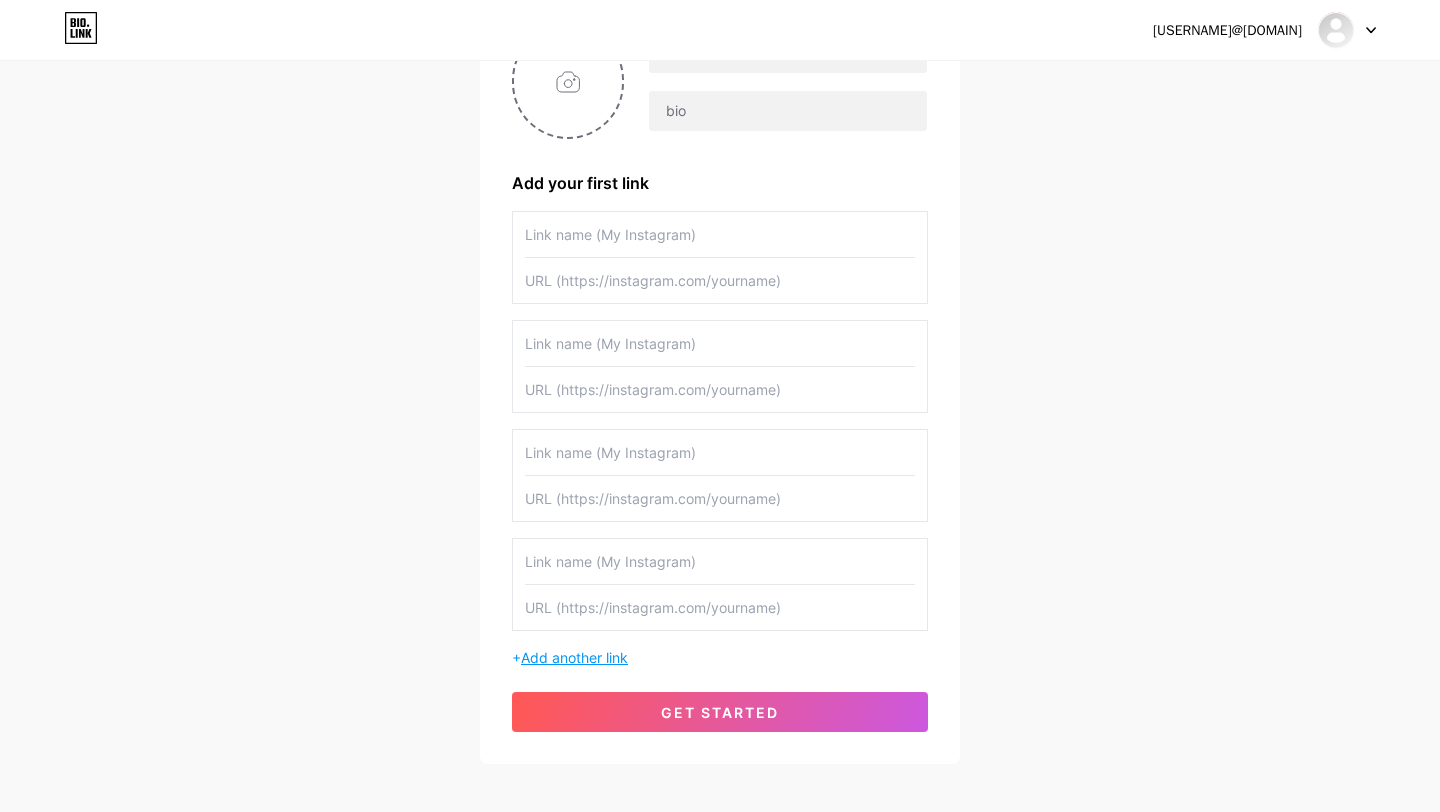 click on "Add another link" at bounding box center (574, 657) 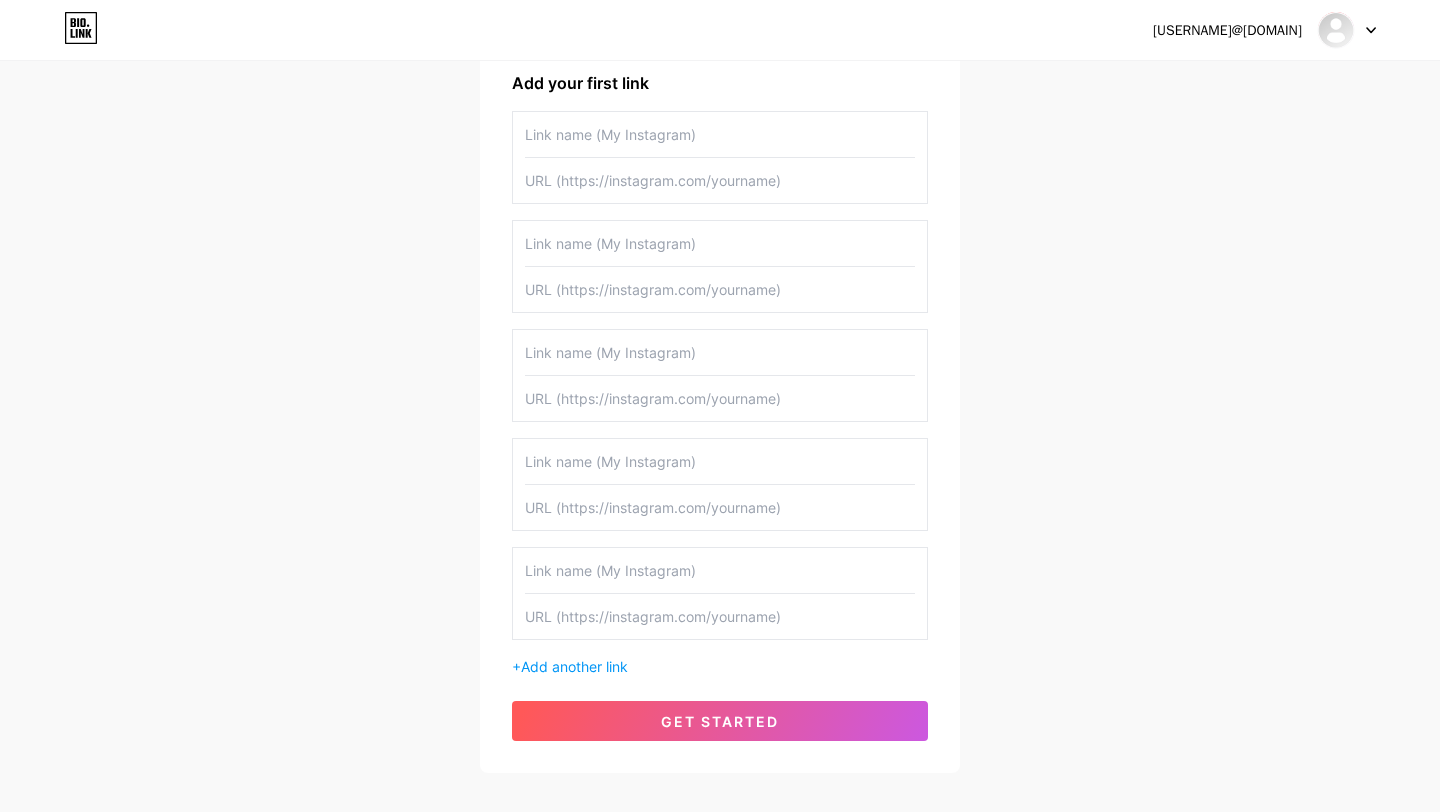 scroll, scrollTop: 313, scrollLeft: 0, axis: vertical 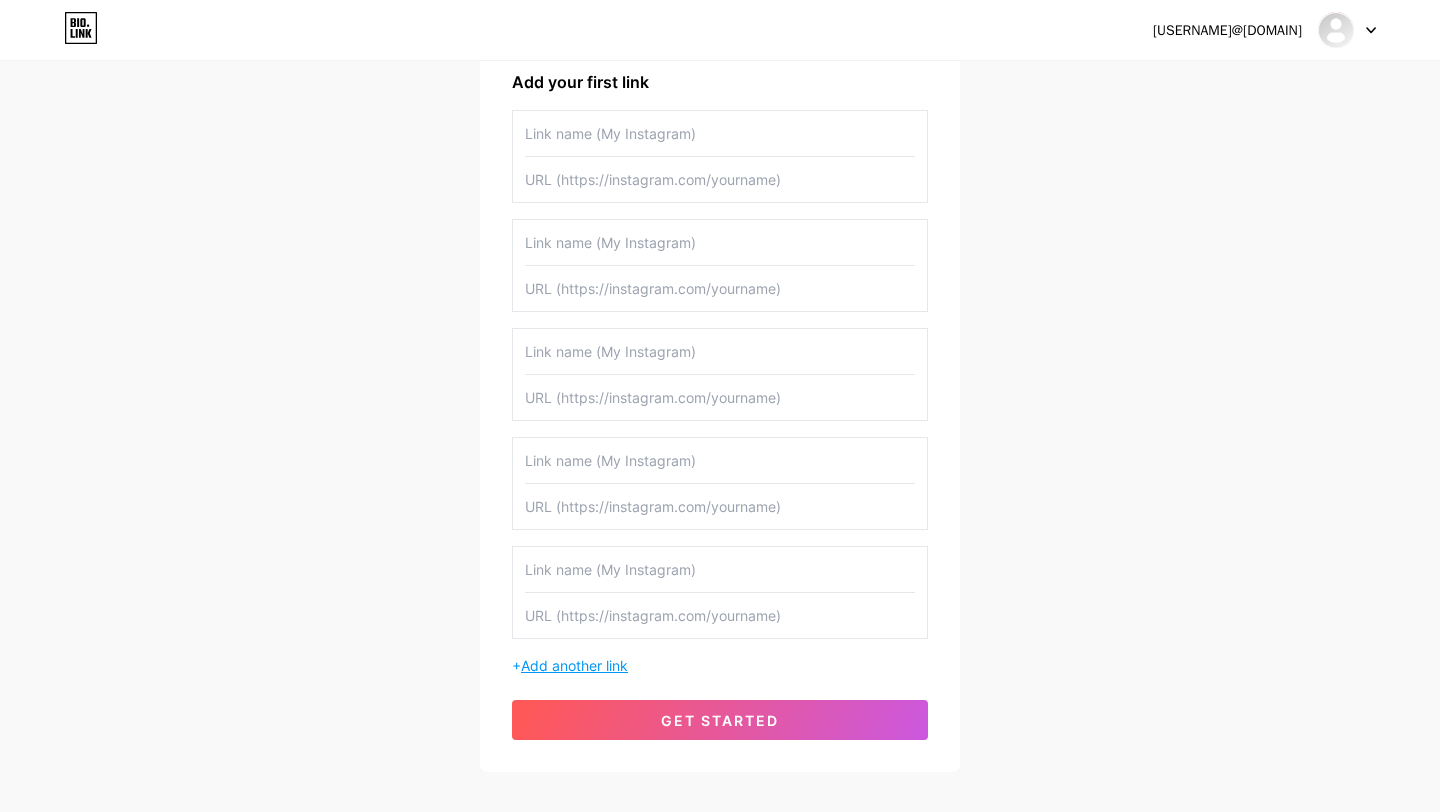 click on "Add another link" at bounding box center [574, 665] 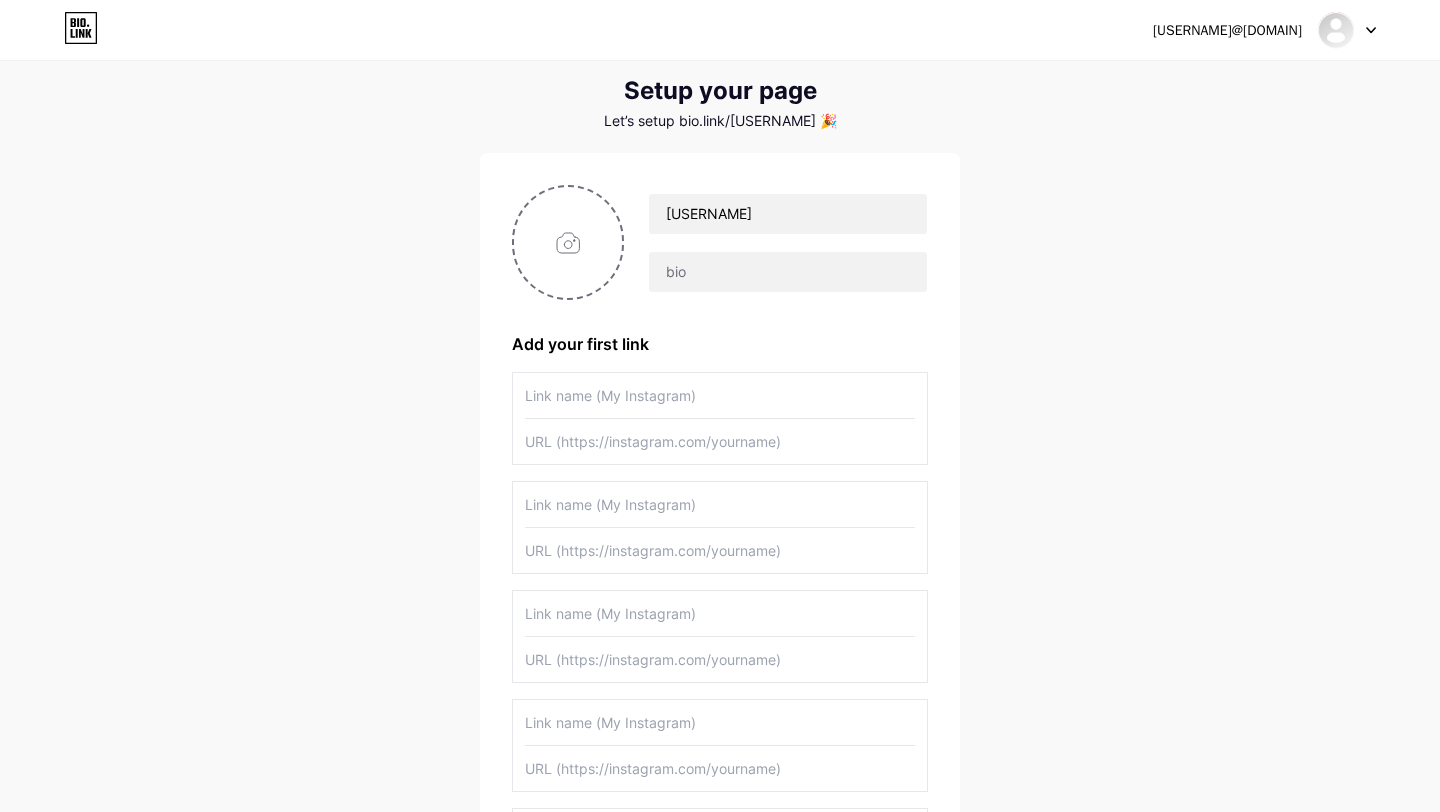 scroll, scrollTop: 0, scrollLeft: 0, axis: both 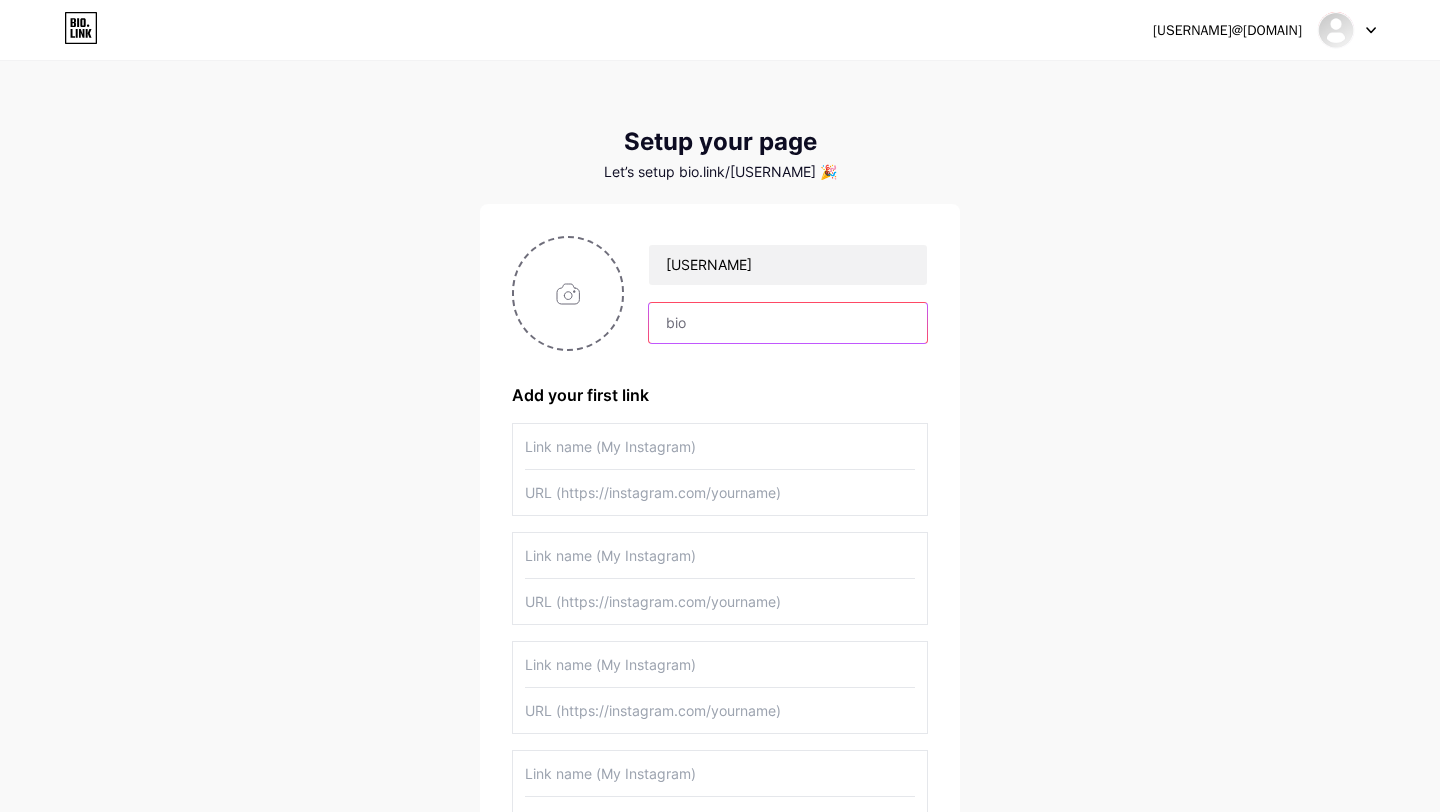 click at bounding box center (788, 323) 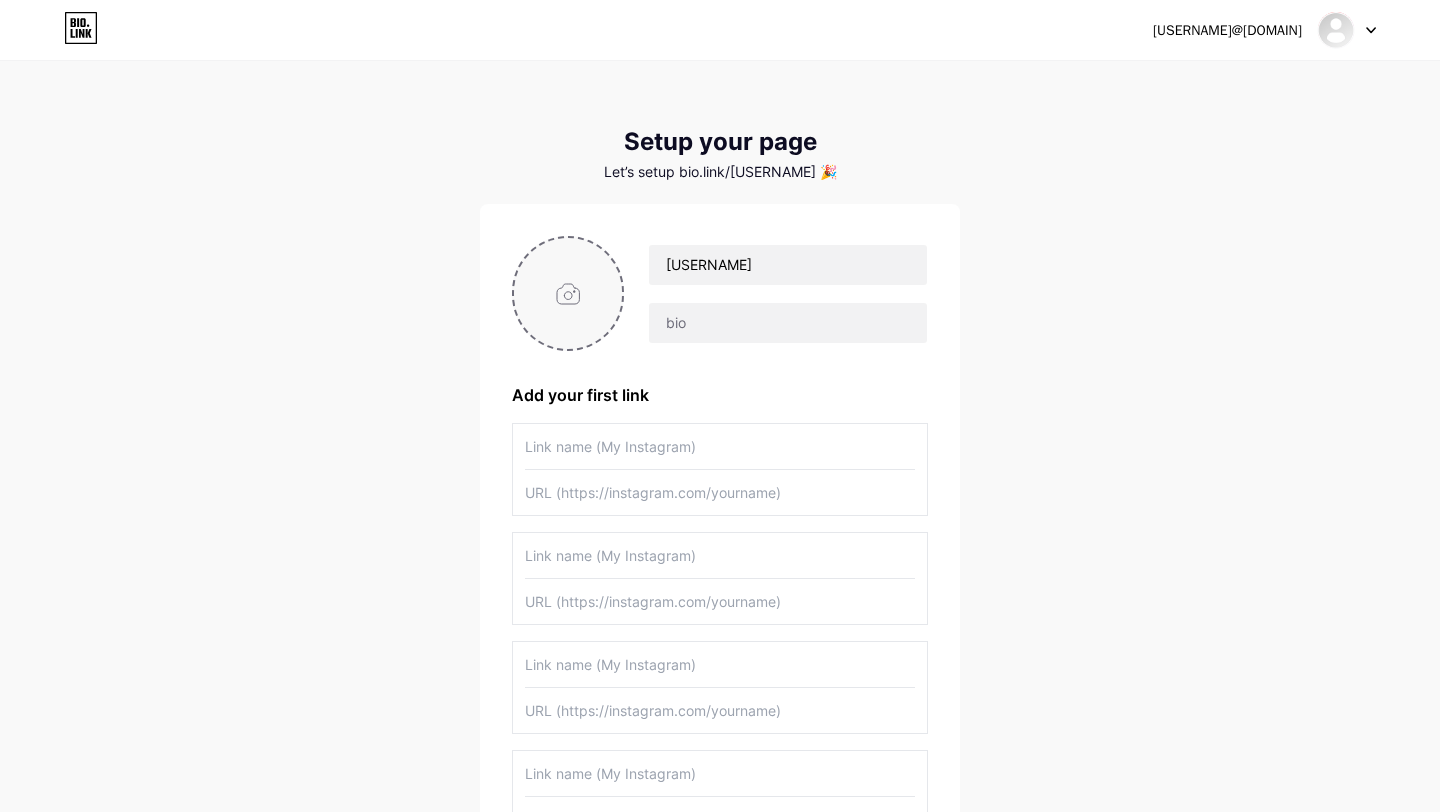 click at bounding box center [568, 293] 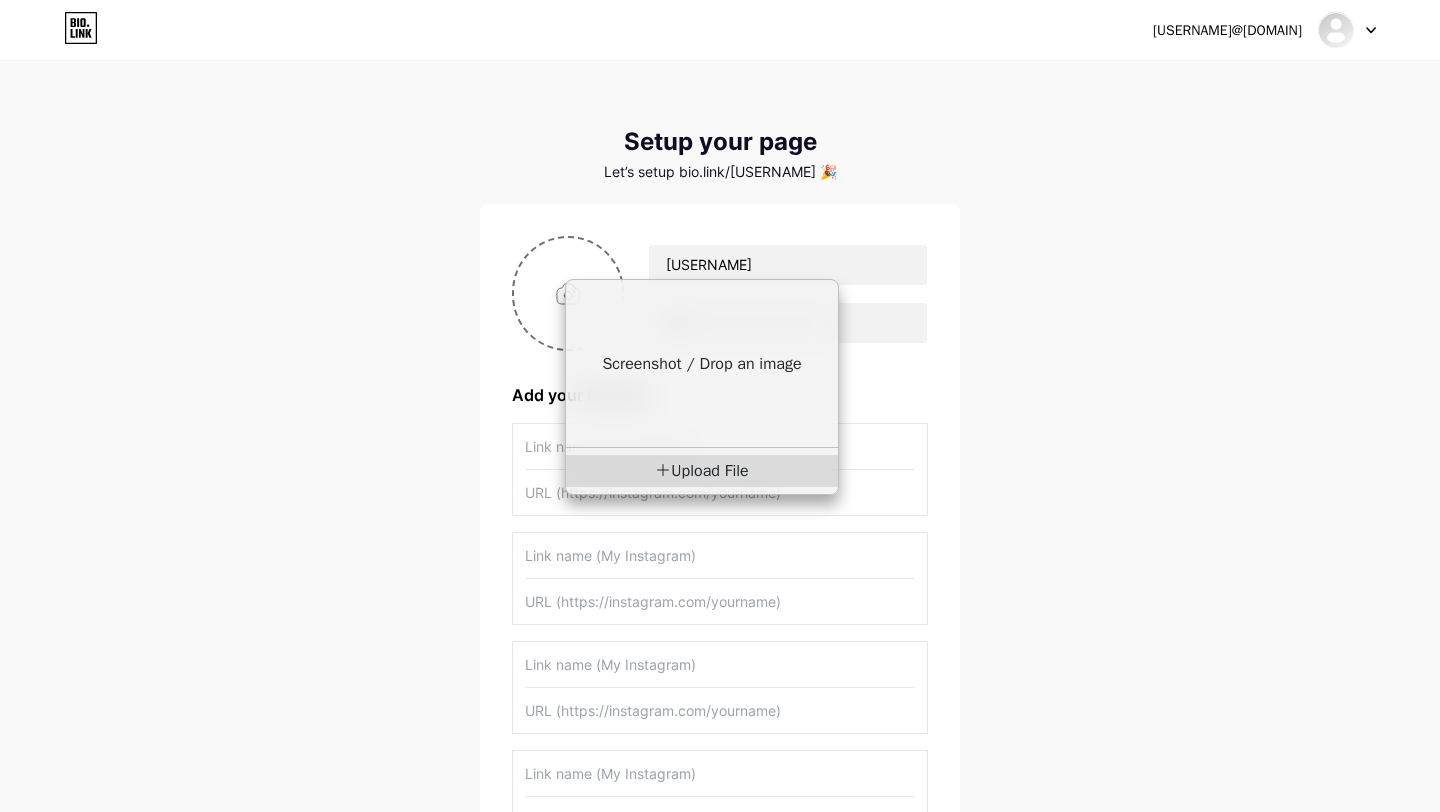 click on "Upload File" at bounding box center [702, 471] 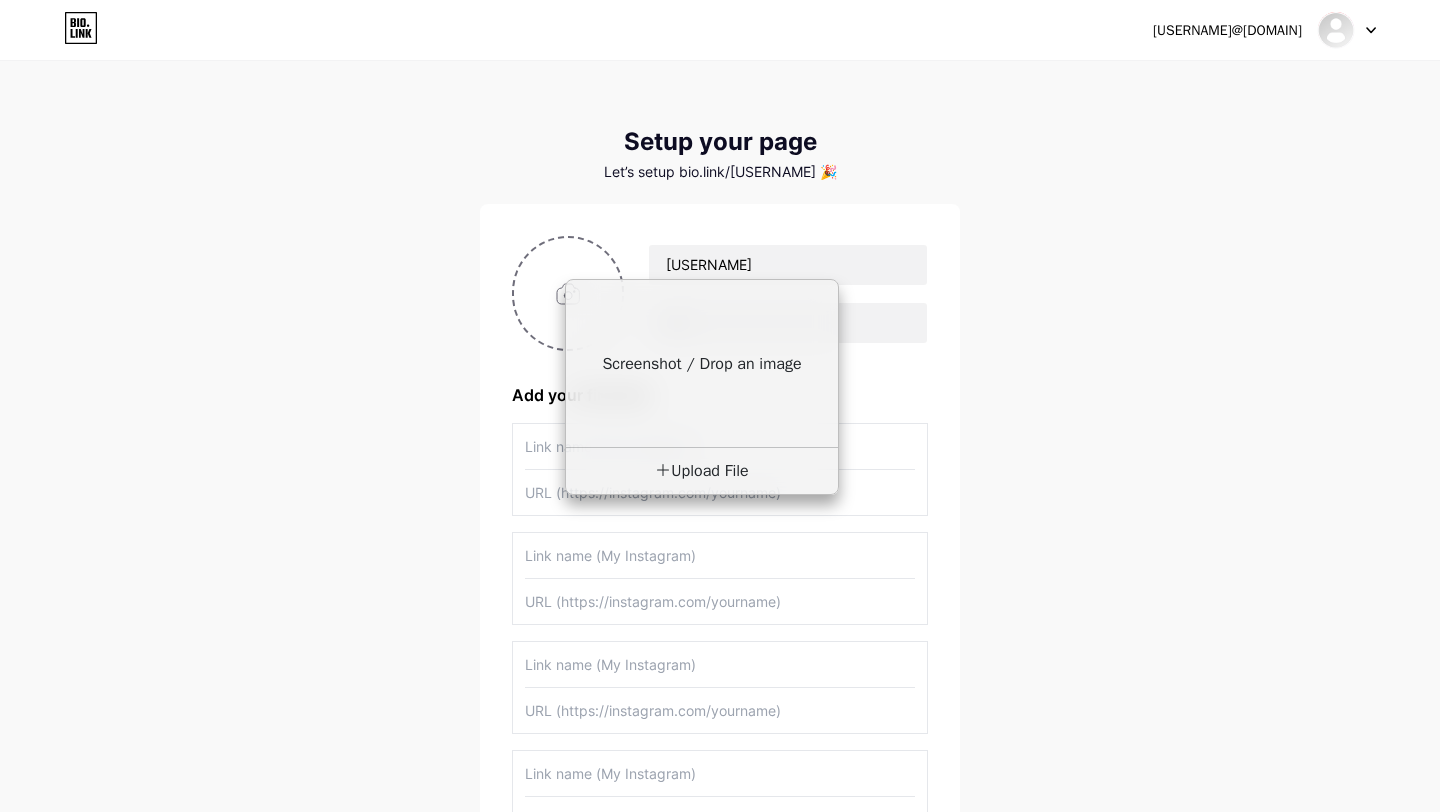 type on "C:\fakepath\GP logo.png" 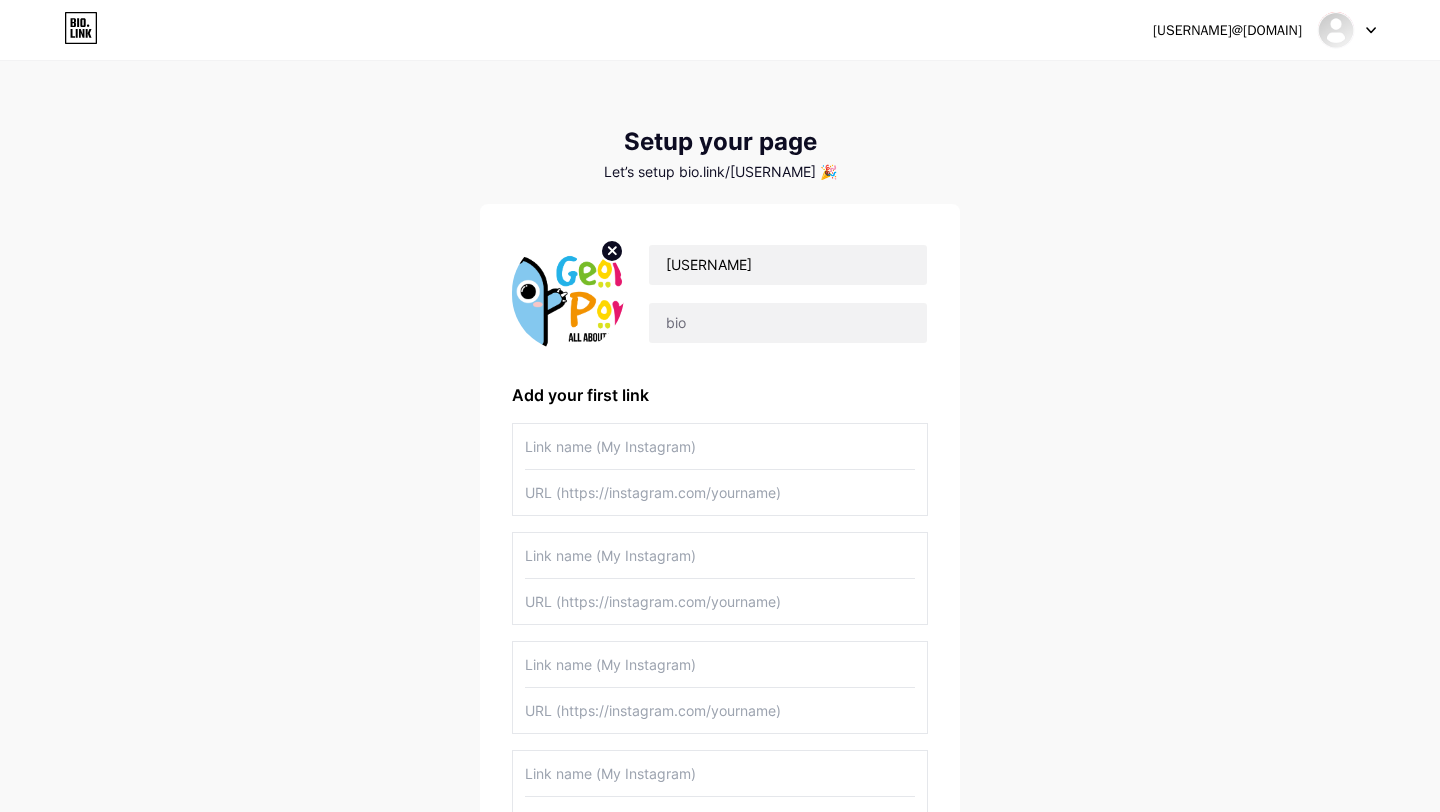 click 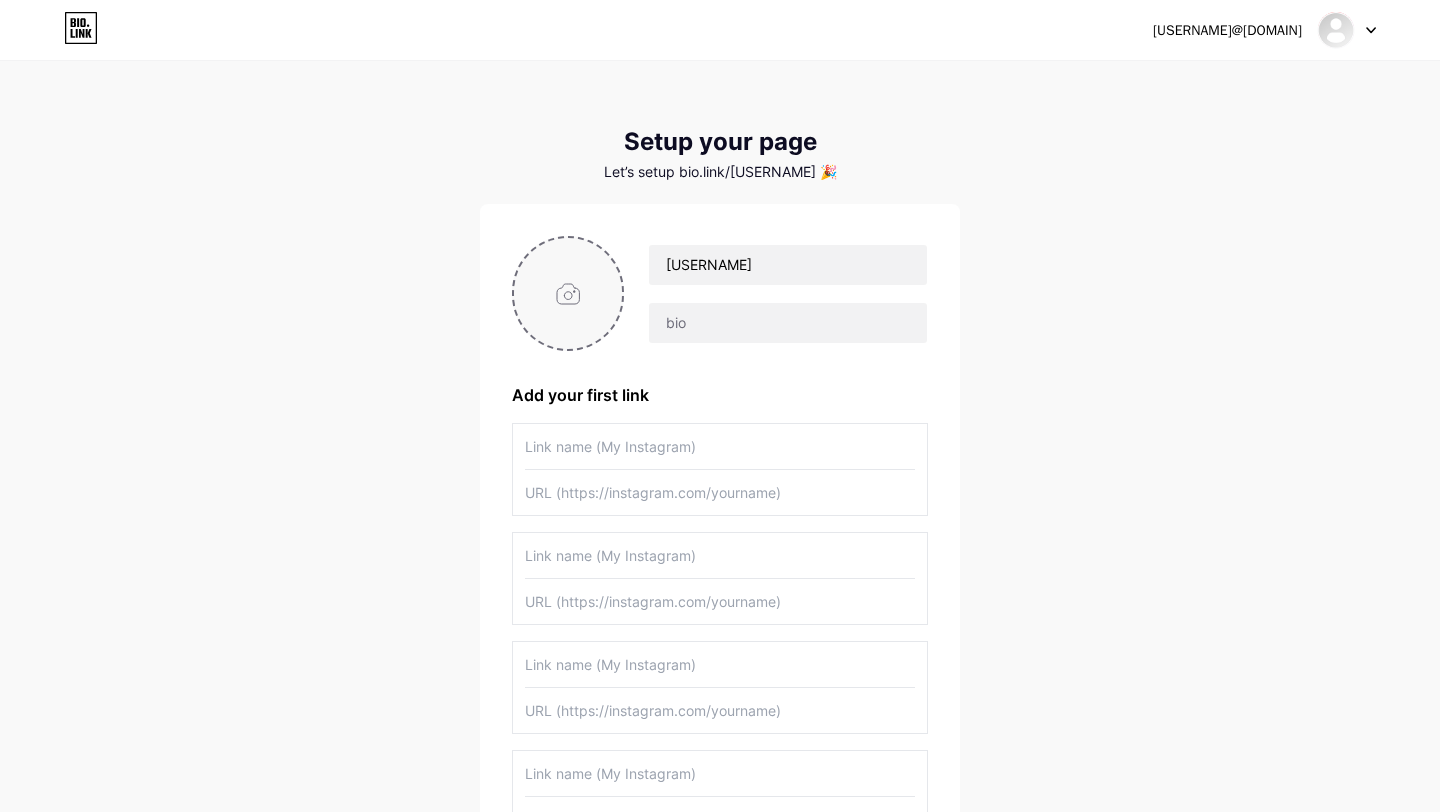 click at bounding box center (568, 293) 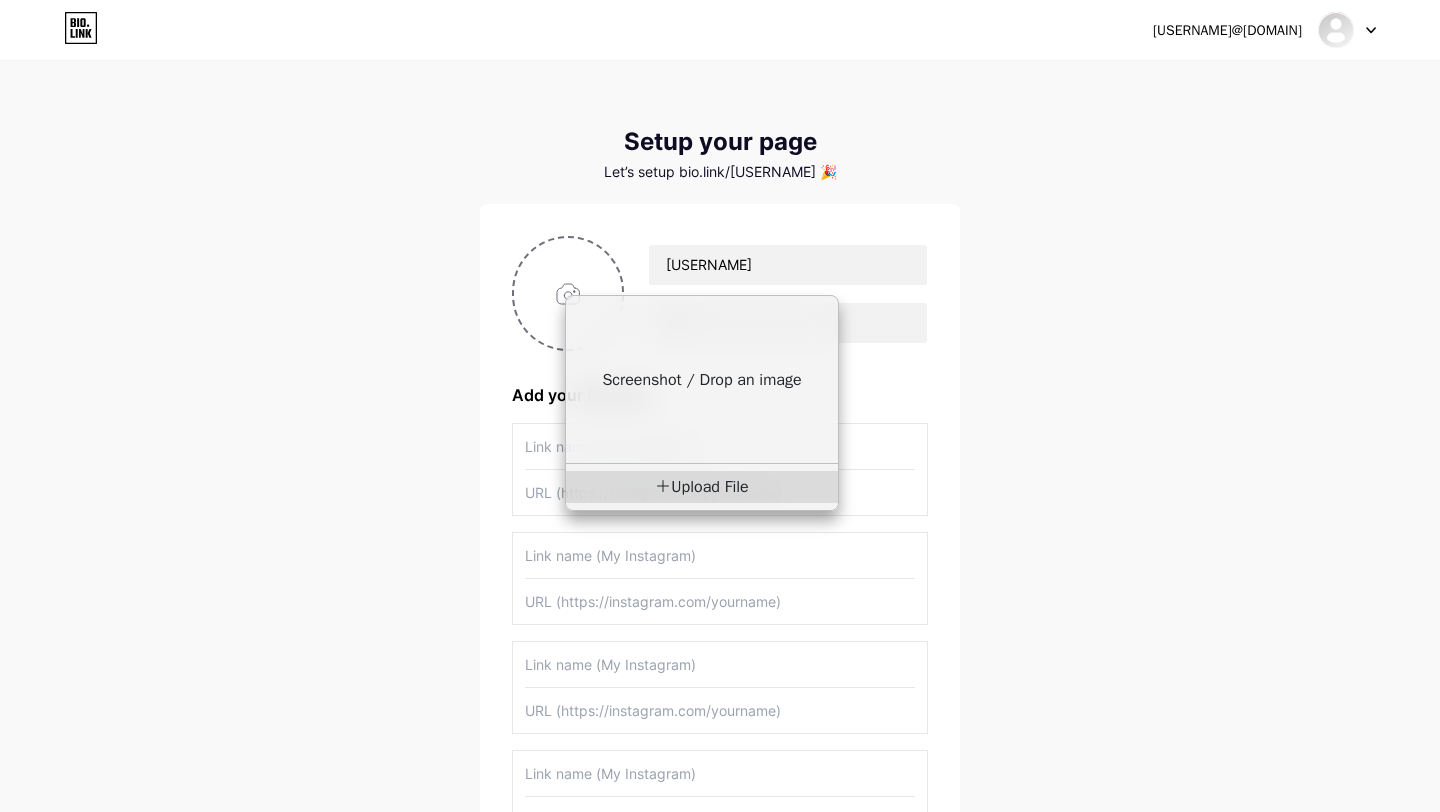 click on "Upload File" at bounding box center [702, 487] 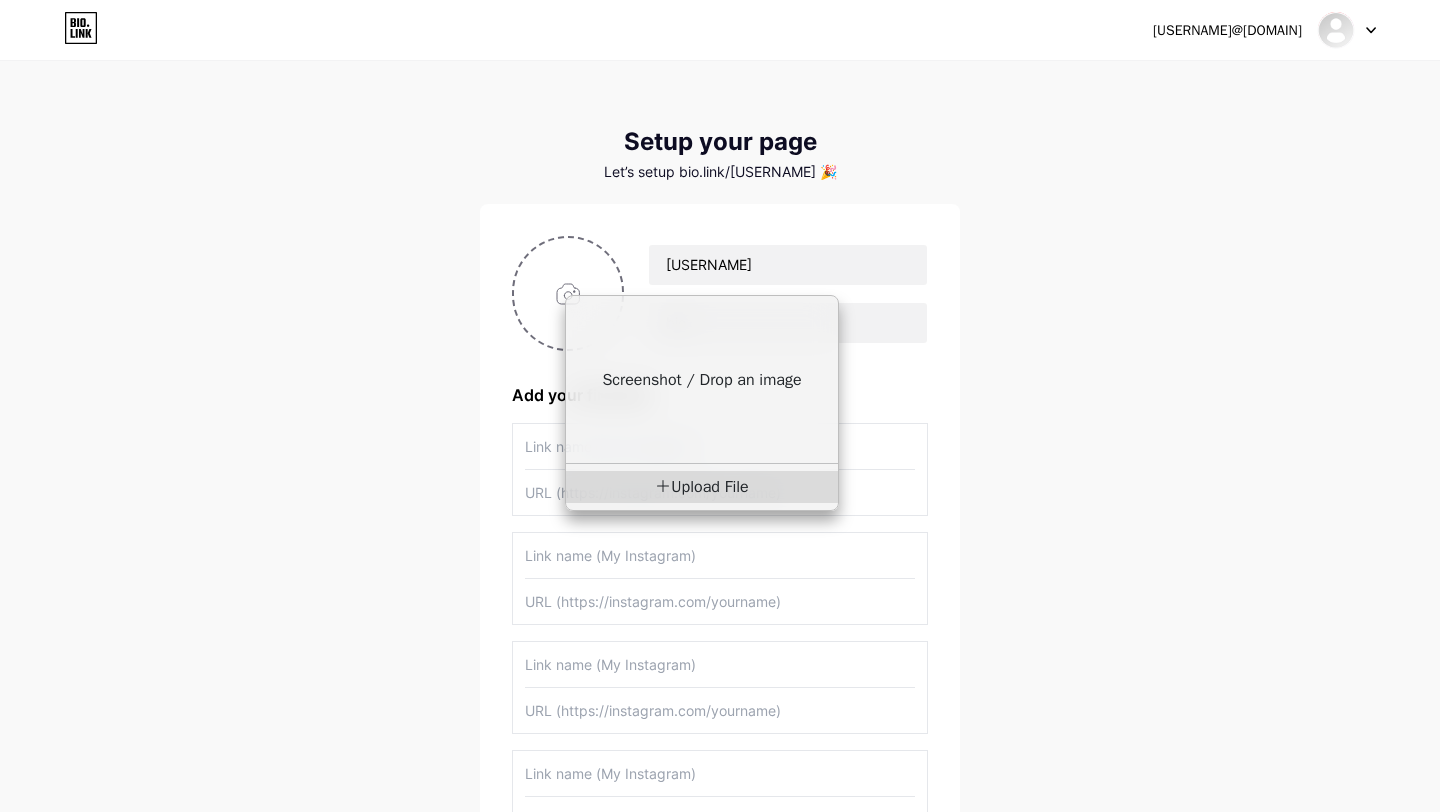 type on "C:\fakepath\Logo.png" 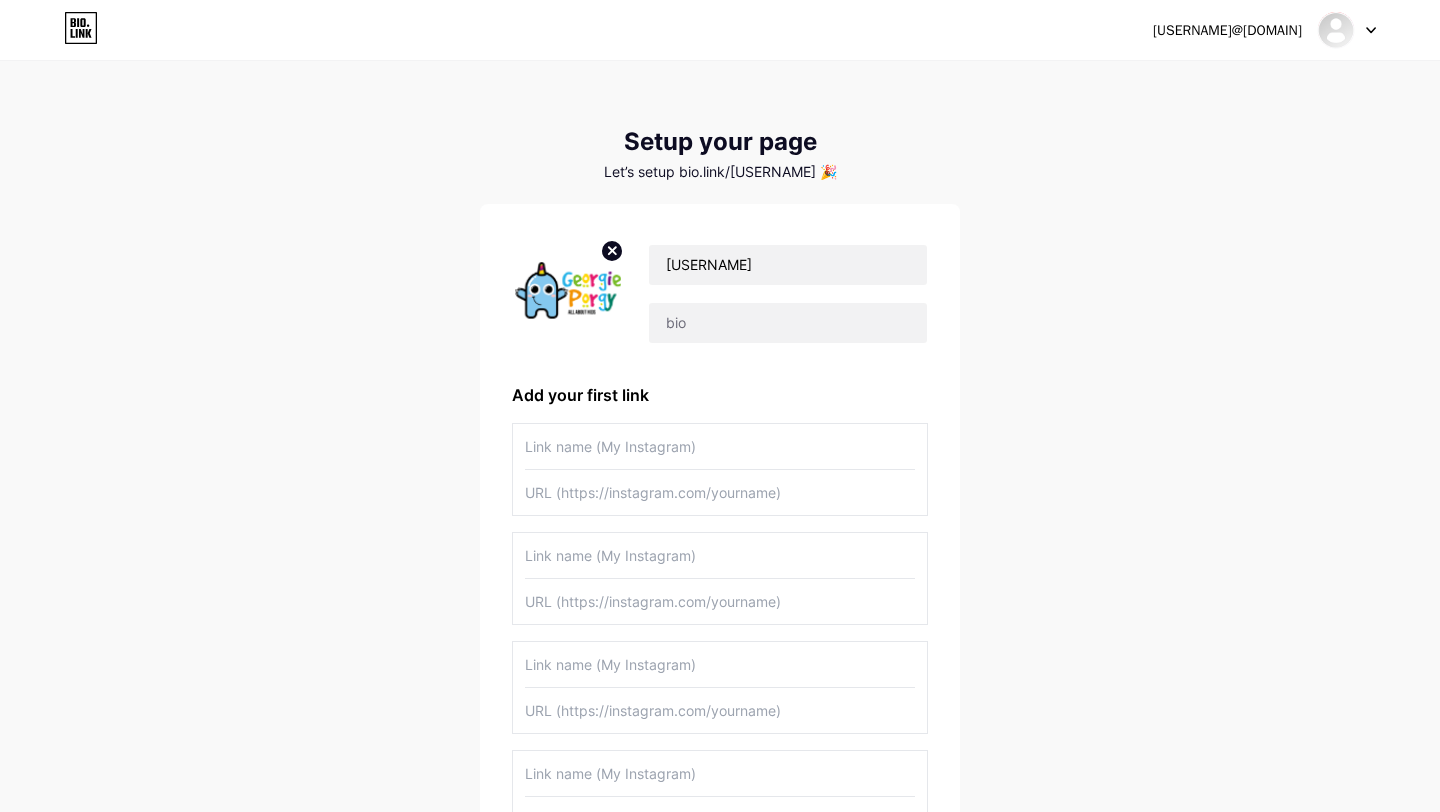 click on "[USERNAME]@[DOMAIN]           Dashboard     Logout   Setup your page   Let’s setup bio.link/[USERNAME] 🎉               [USERNAME]         Add your first link
+  Add another link     get started" at bounding box center [720, 629] 